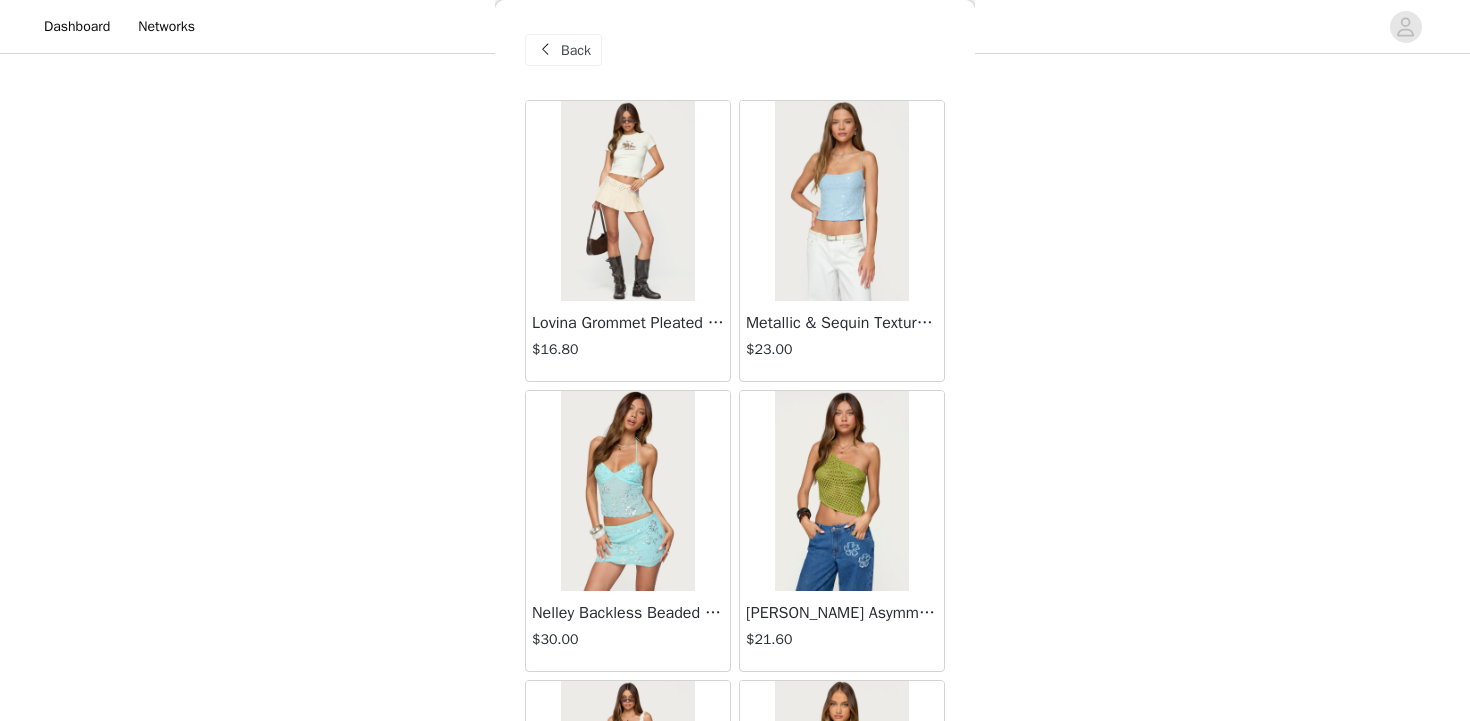scroll, scrollTop: 720, scrollLeft: 0, axis: vertical 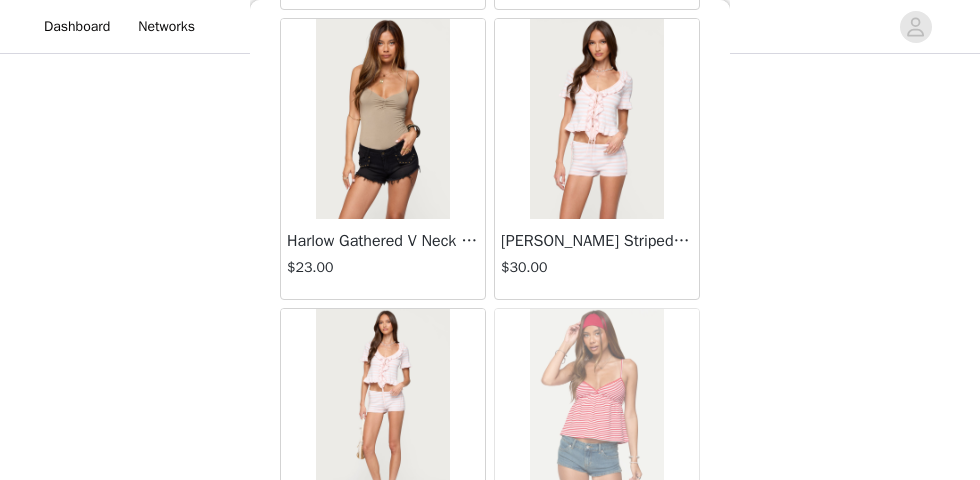 click at bounding box center (596, 119) 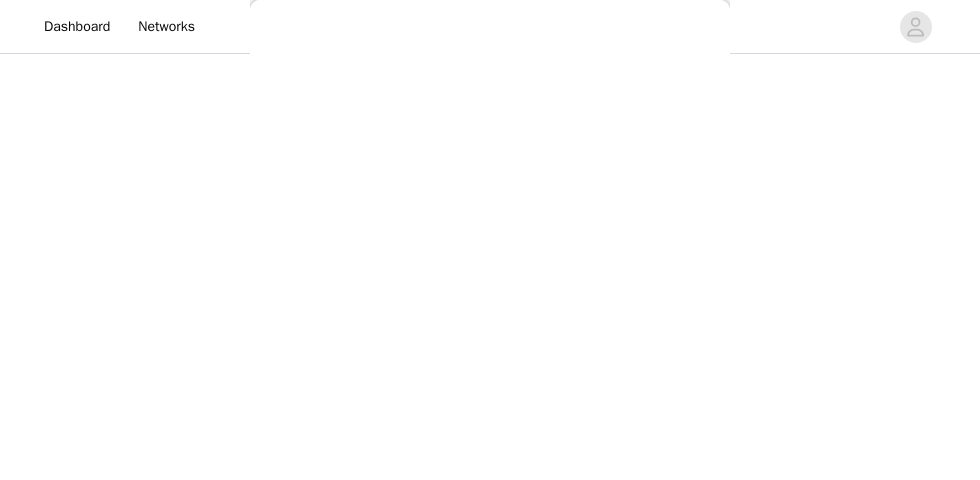scroll, scrollTop: 0, scrollLeft: 0, axis: both 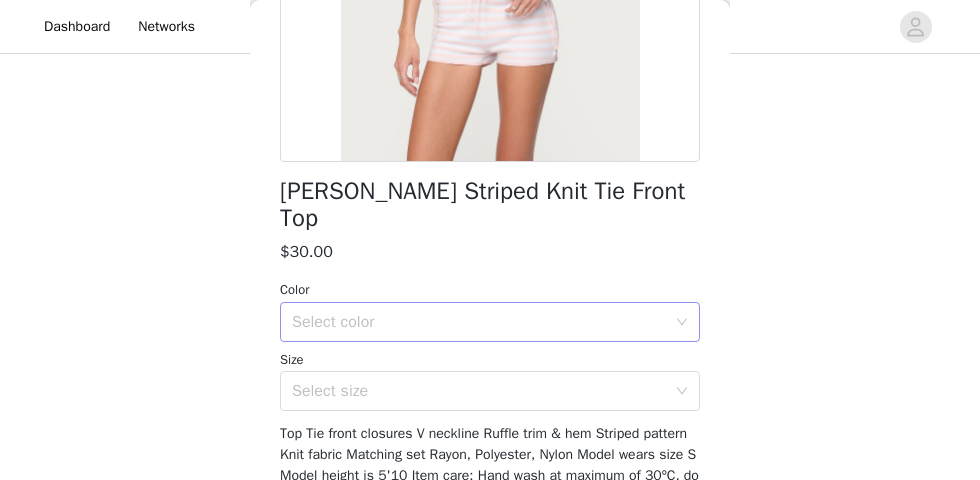 click on "Select color" at bounding box center [479, 322] 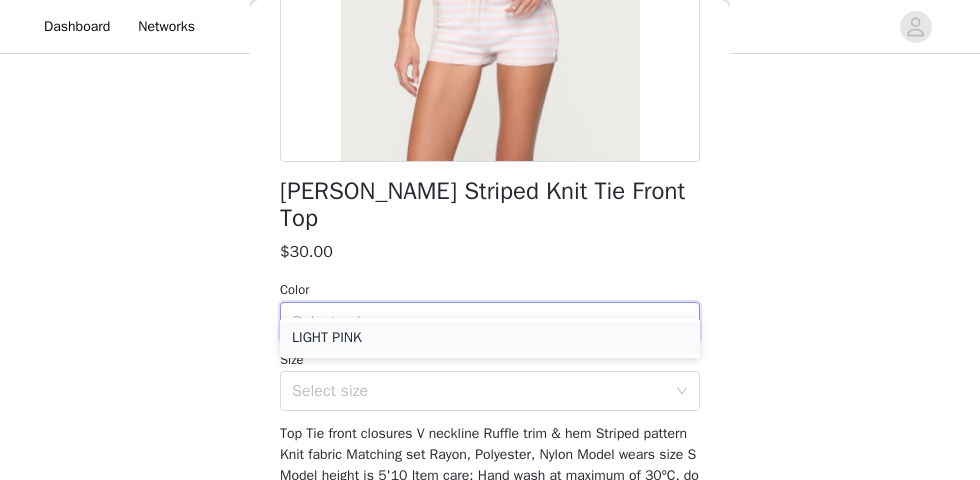 click on "LIGHT PINK" at bounding box center [490, 338] 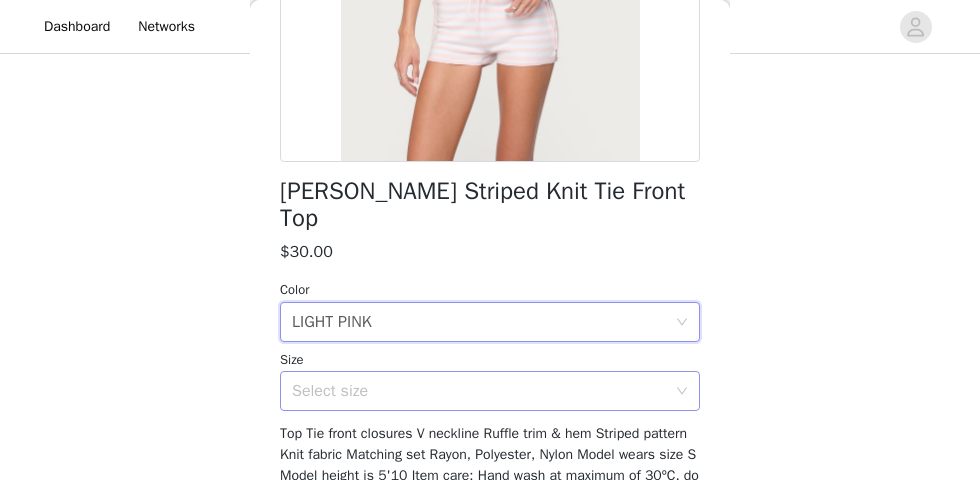click on "Select size" at bounding box center (479, 391) 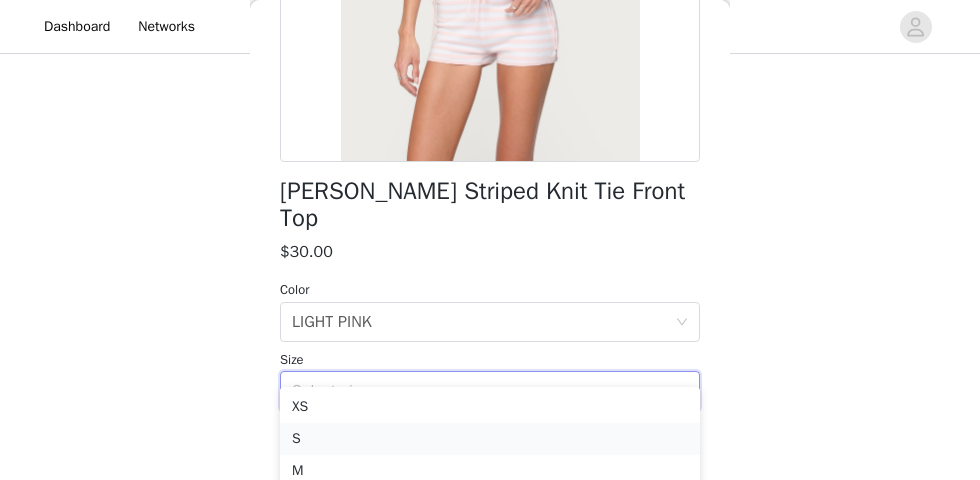 click on "S" at bounding box center (490, 439) 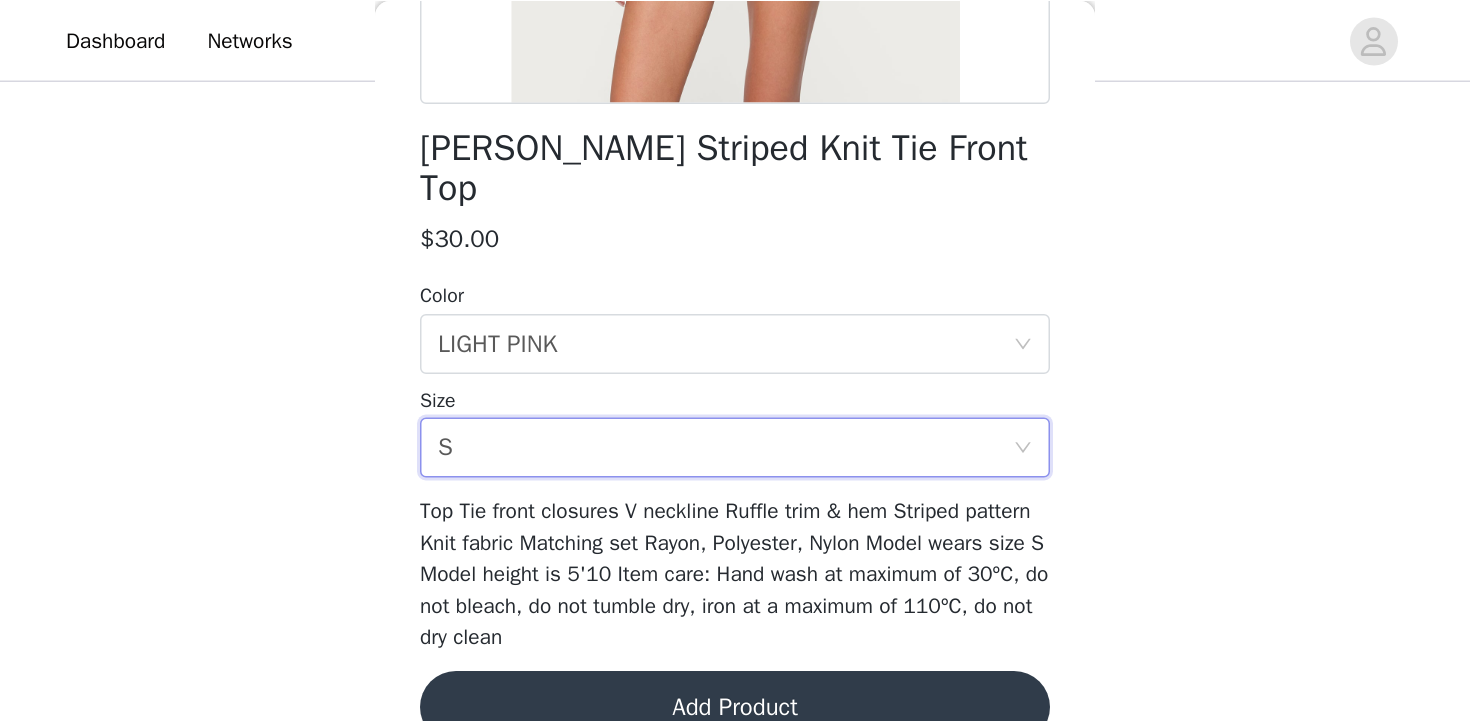 scroll, scrollTop: 492, scrollLeft: 0, axis: vertical 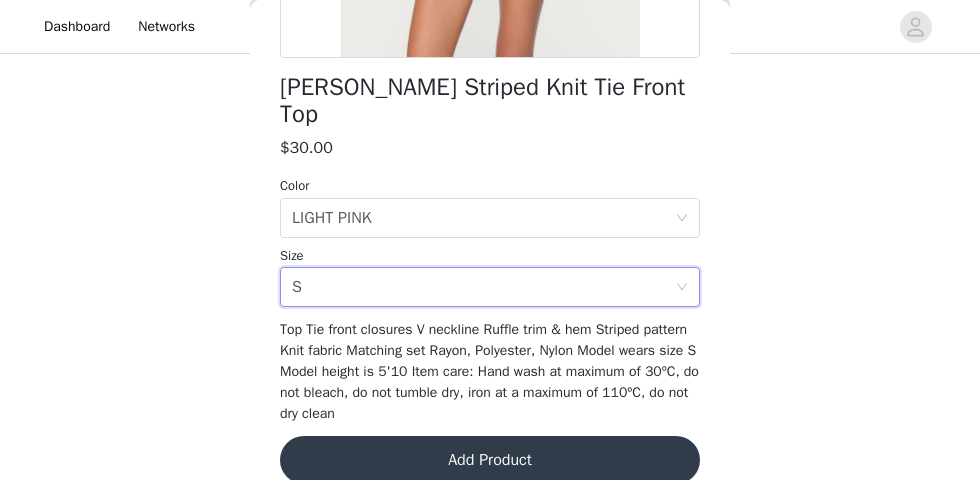 click on "Add Product" at bounding box center [490, 460] 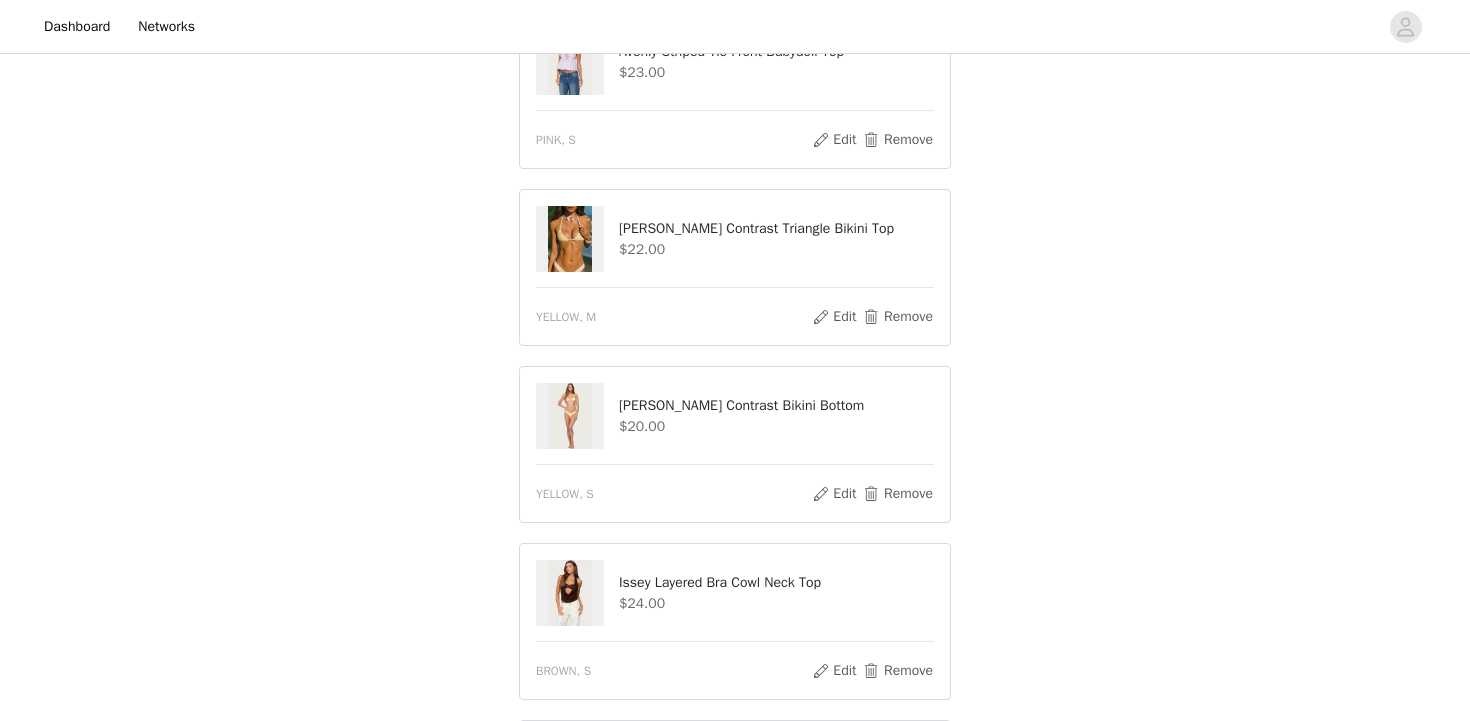 scroll, scrollTop: 0, scrollLeft: 0, axis: both 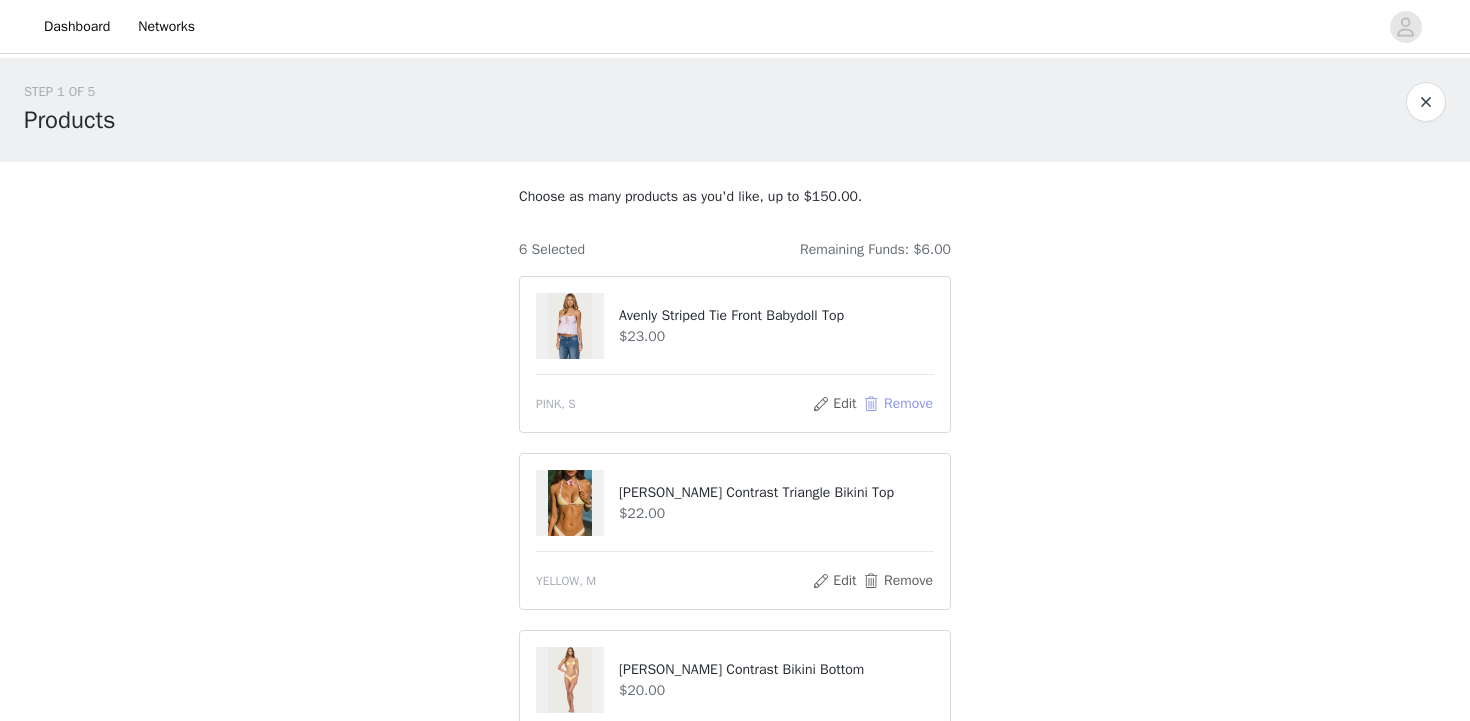 click on "Remove" at bounding box center (898, 404) 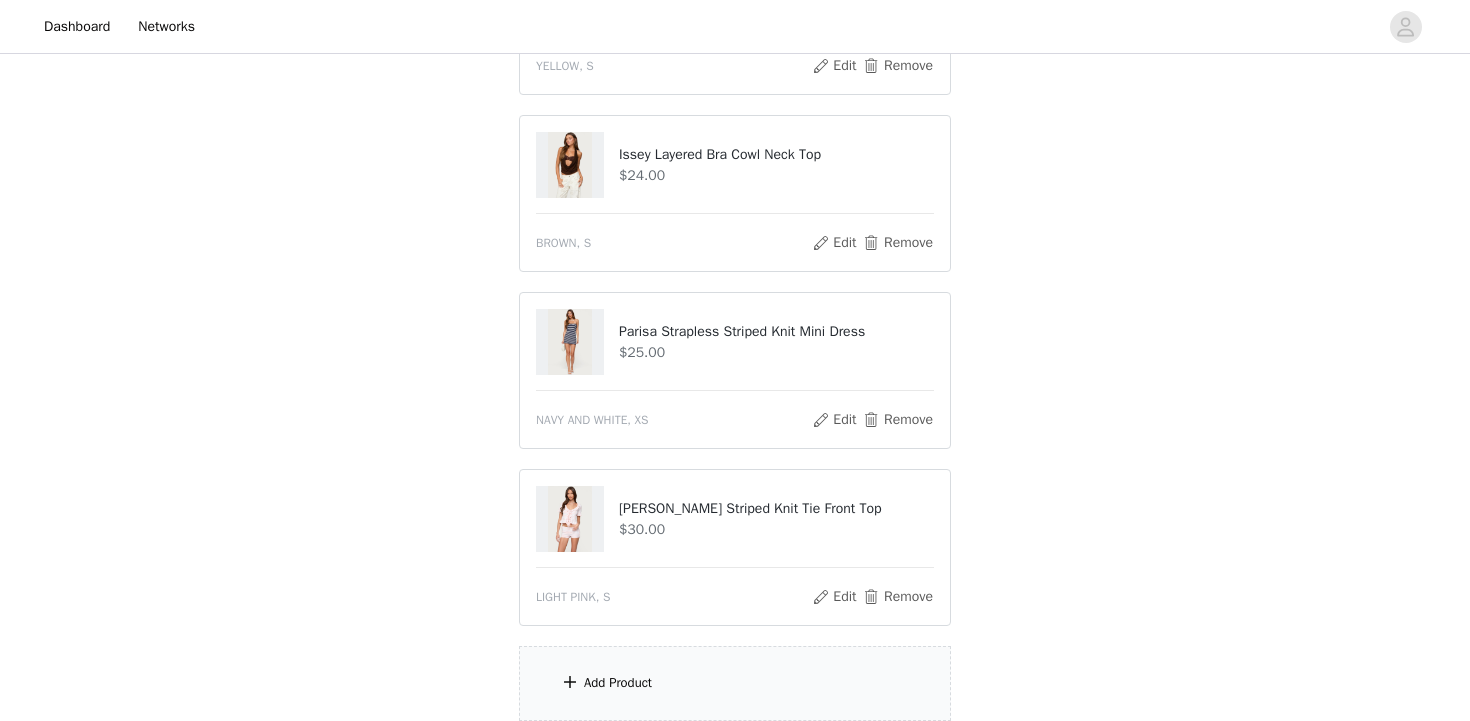 scroll, scrollTop: 556, scrollLeft: 0, axis: vertical 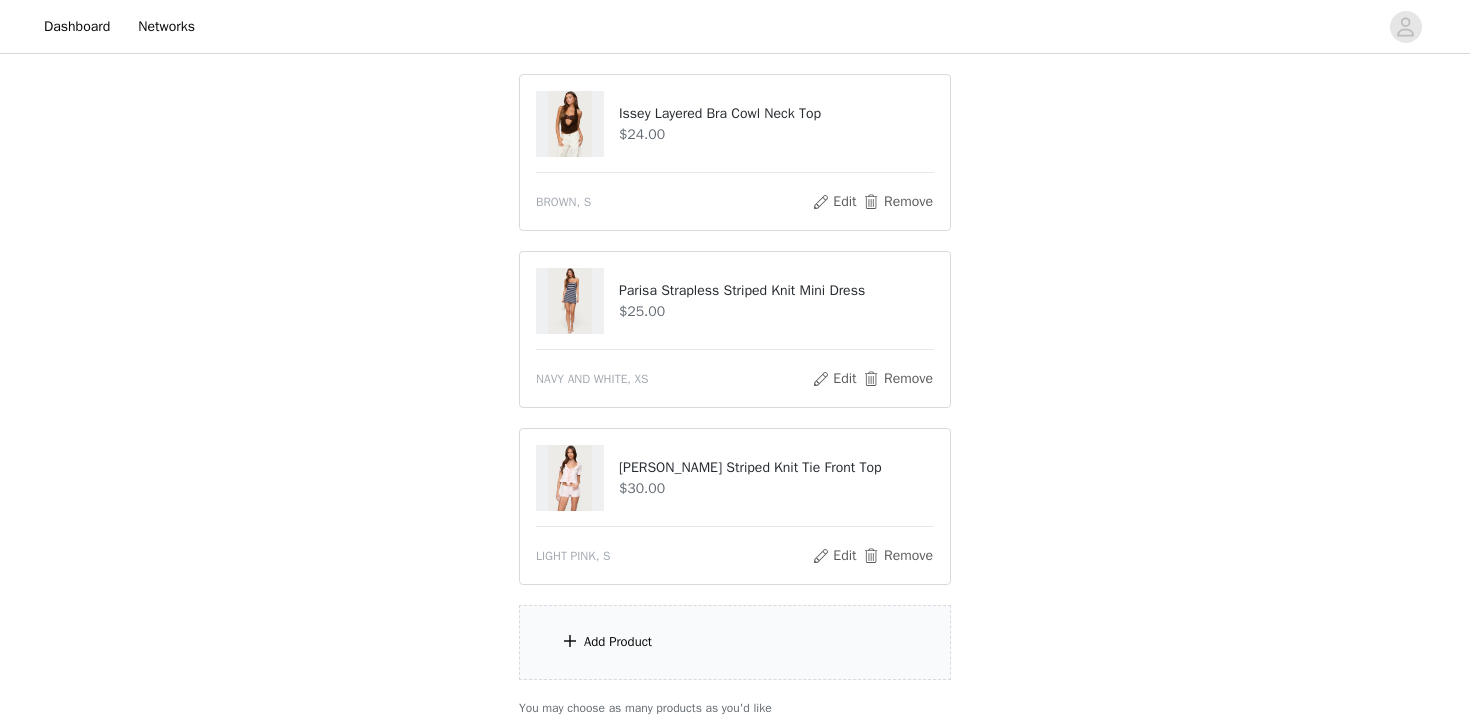 click on "Add Product" at bounding box center (618, 642) 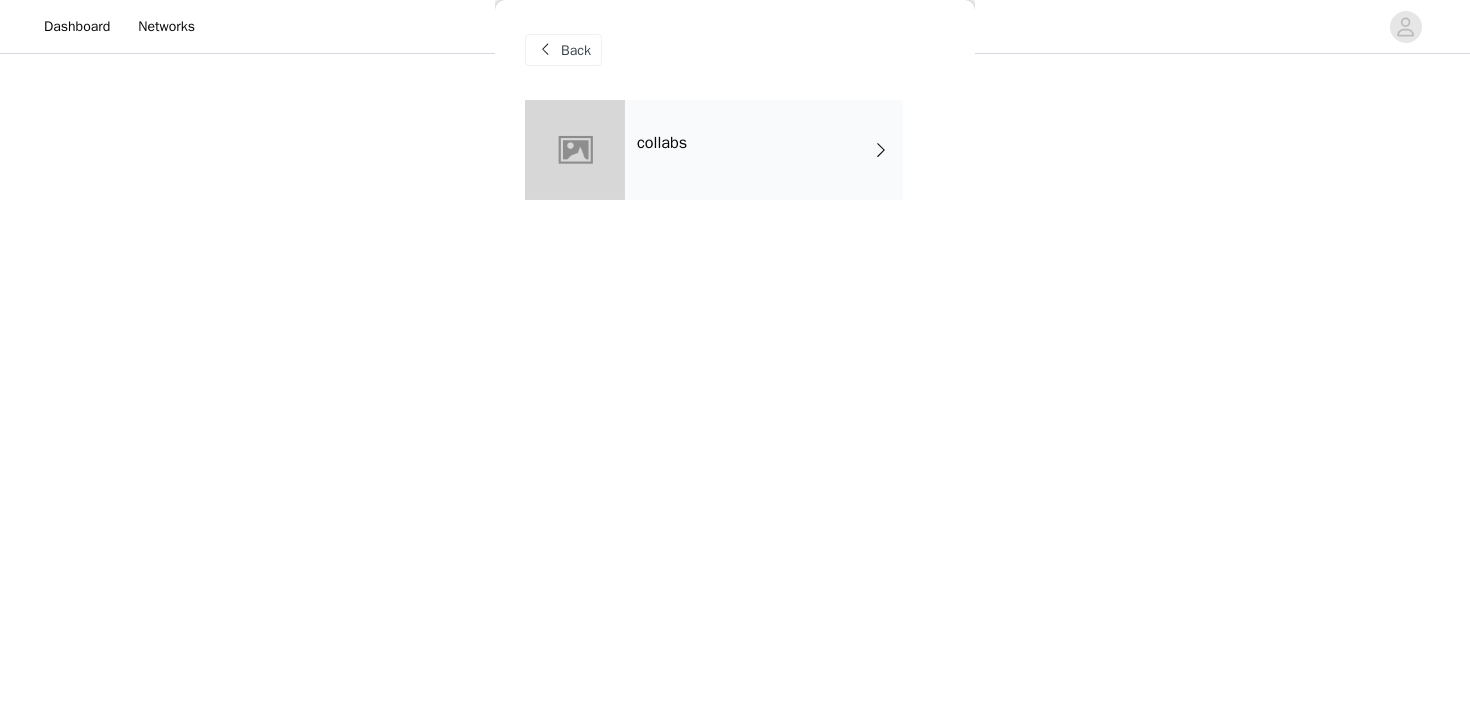 click on "collabs" at bounding box center [764, 150] 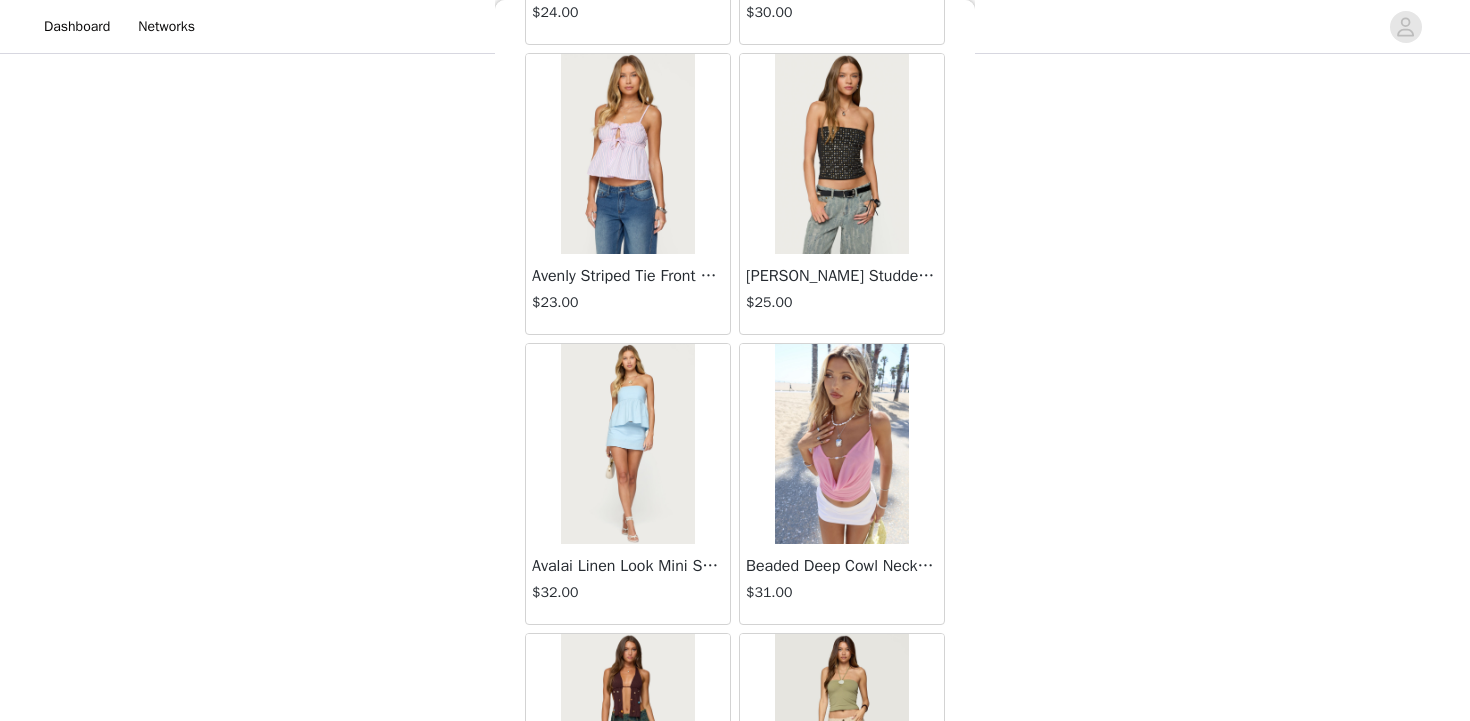 scroll, scrollTop: 2339, scrollLeft: 0, axis: vertical 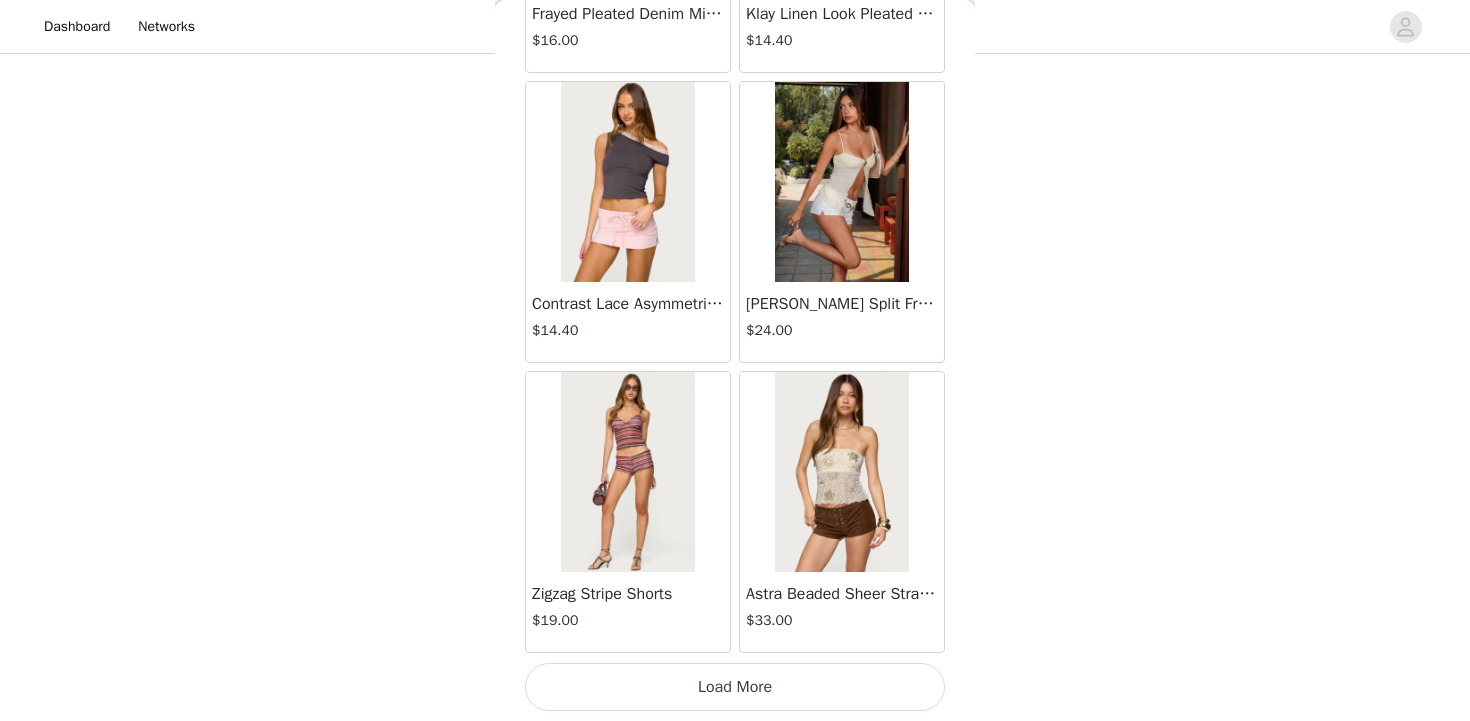 click on "Load More" at bounding box center (735, 687) 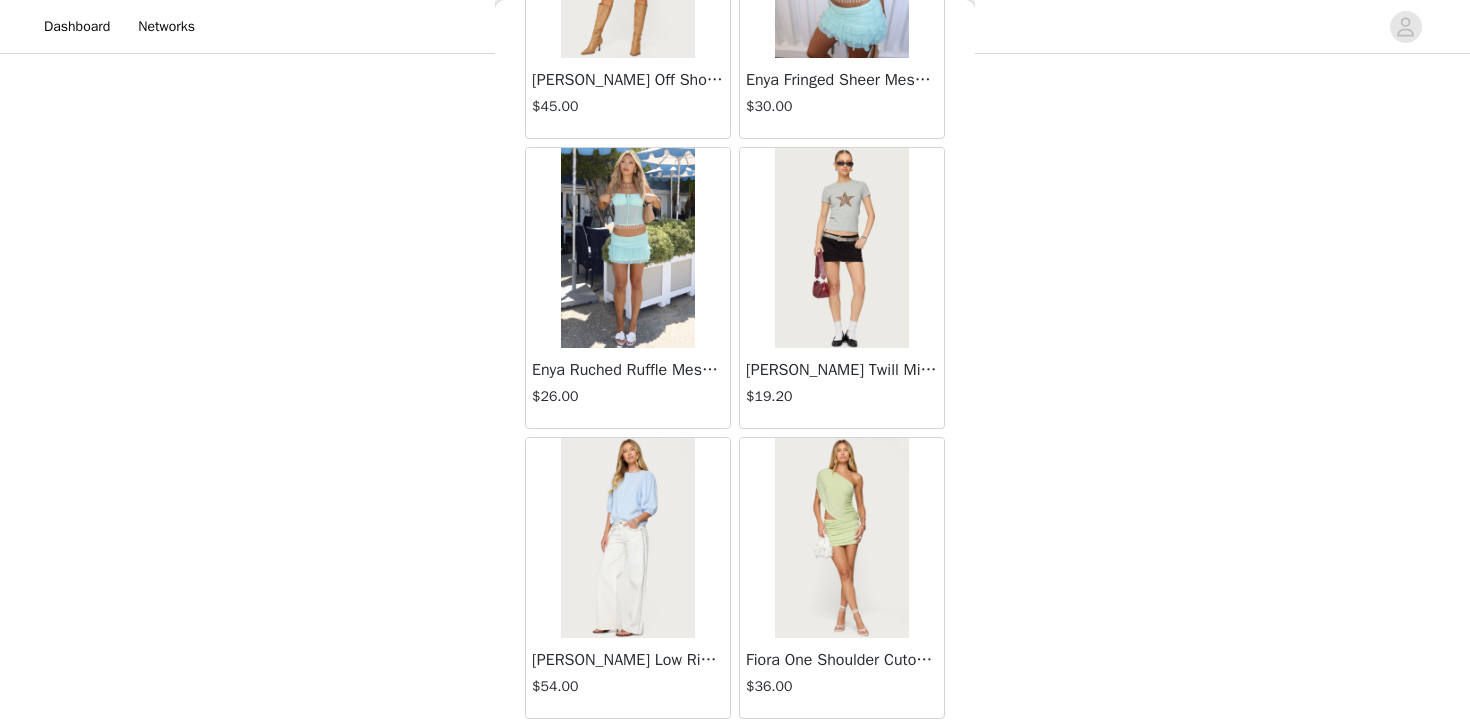 scroll, scrollTop: 5239, scrollLeft: 0, axis: vertical 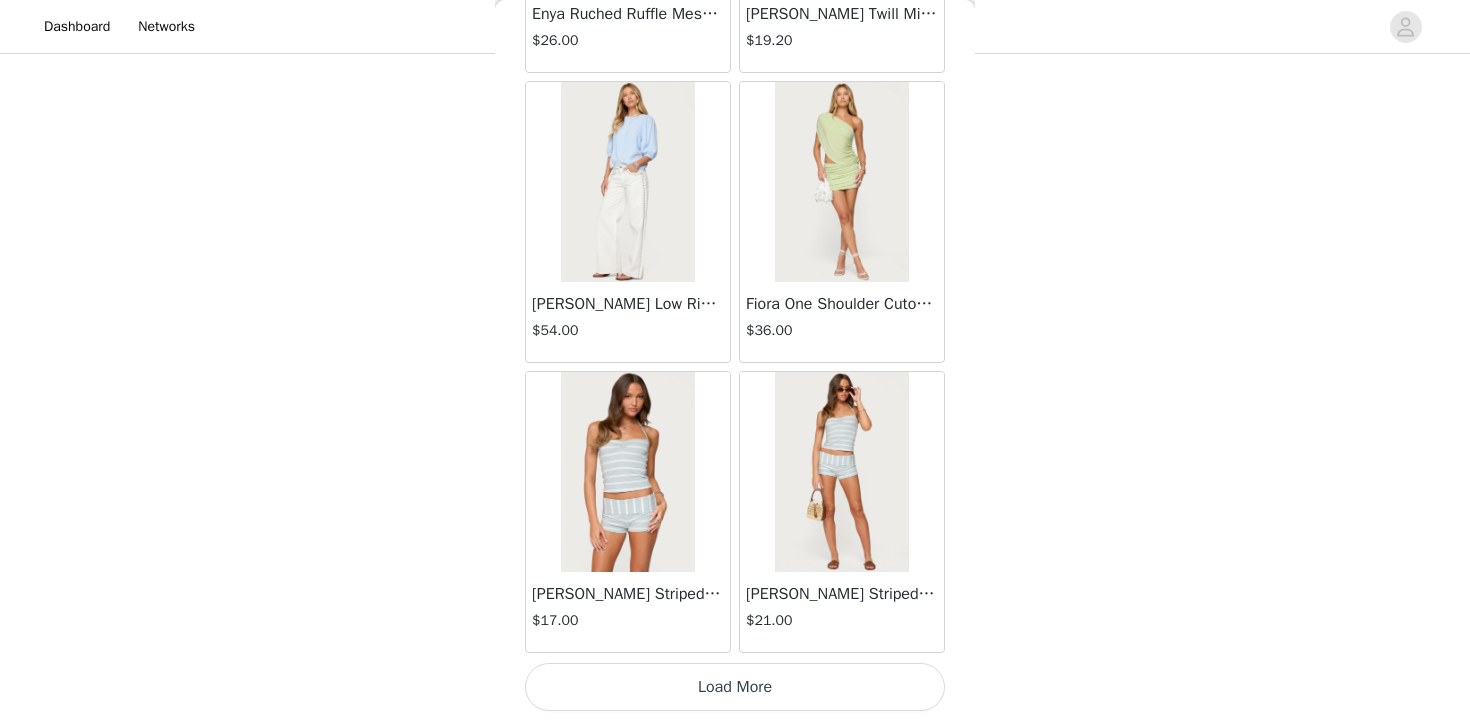 click on "Load More" at bounding box center [735, 687] 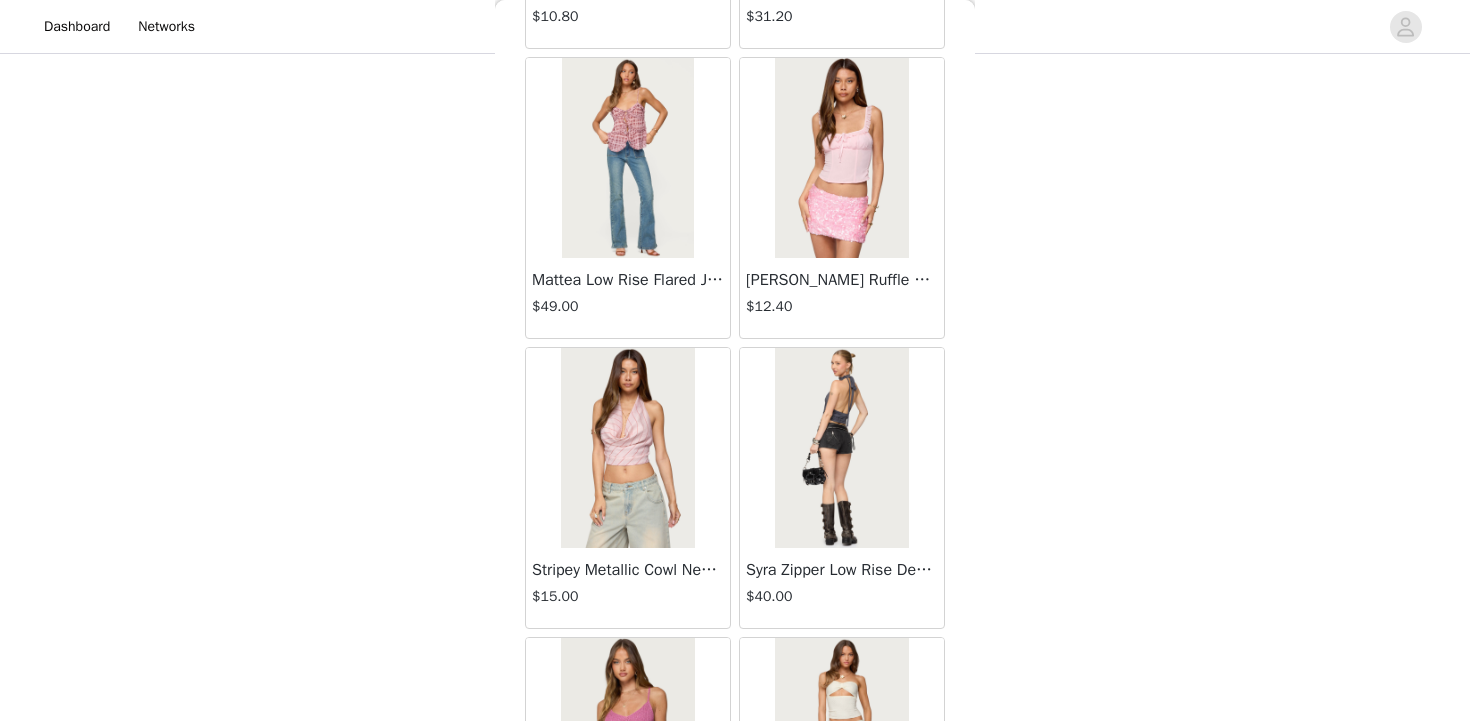 scroll, scrollTop: 8139, scrollLeft: 0, axis: vertical 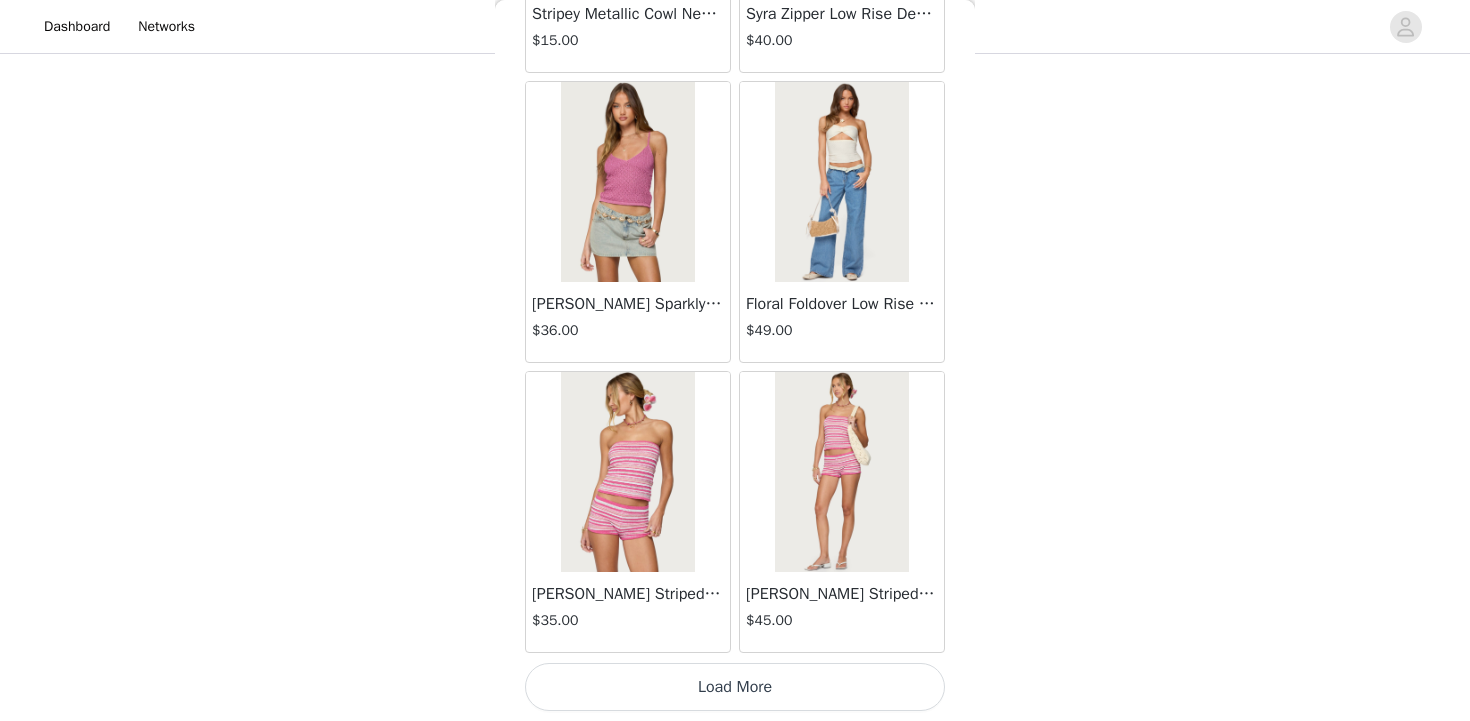 click on "Load More" at bounding box center [735, 687] 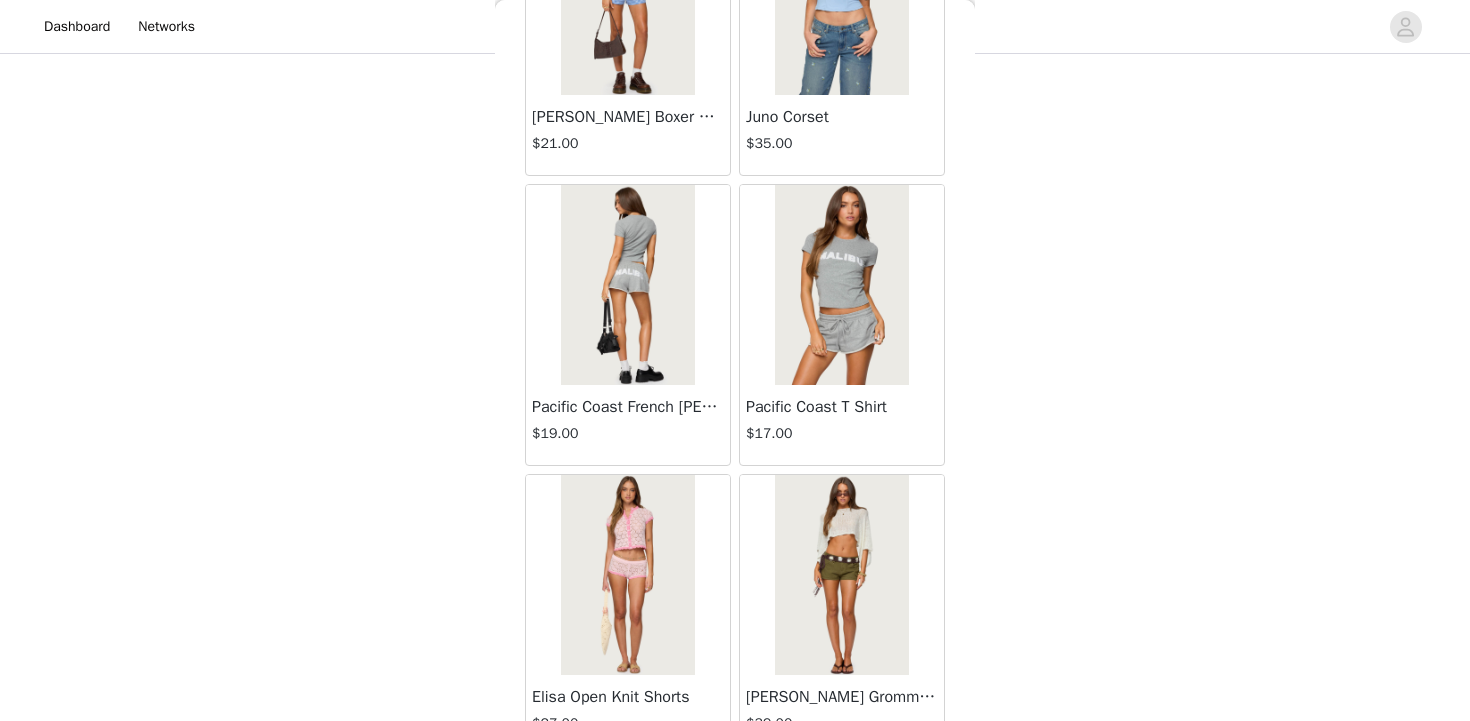 scroll, scrollTop: 11039, scrollLeft: 0, axis: vertical 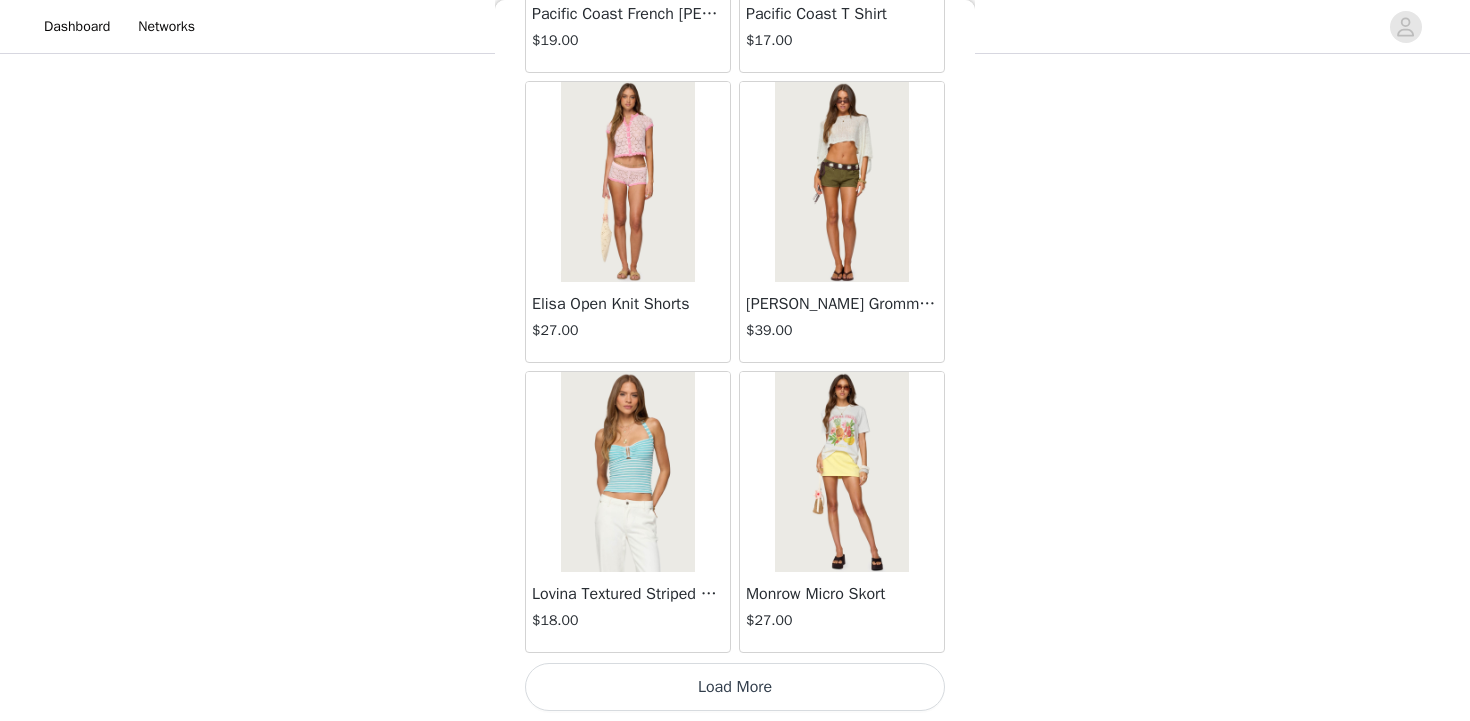 click on "Load More" at bounding box center (735, 687) 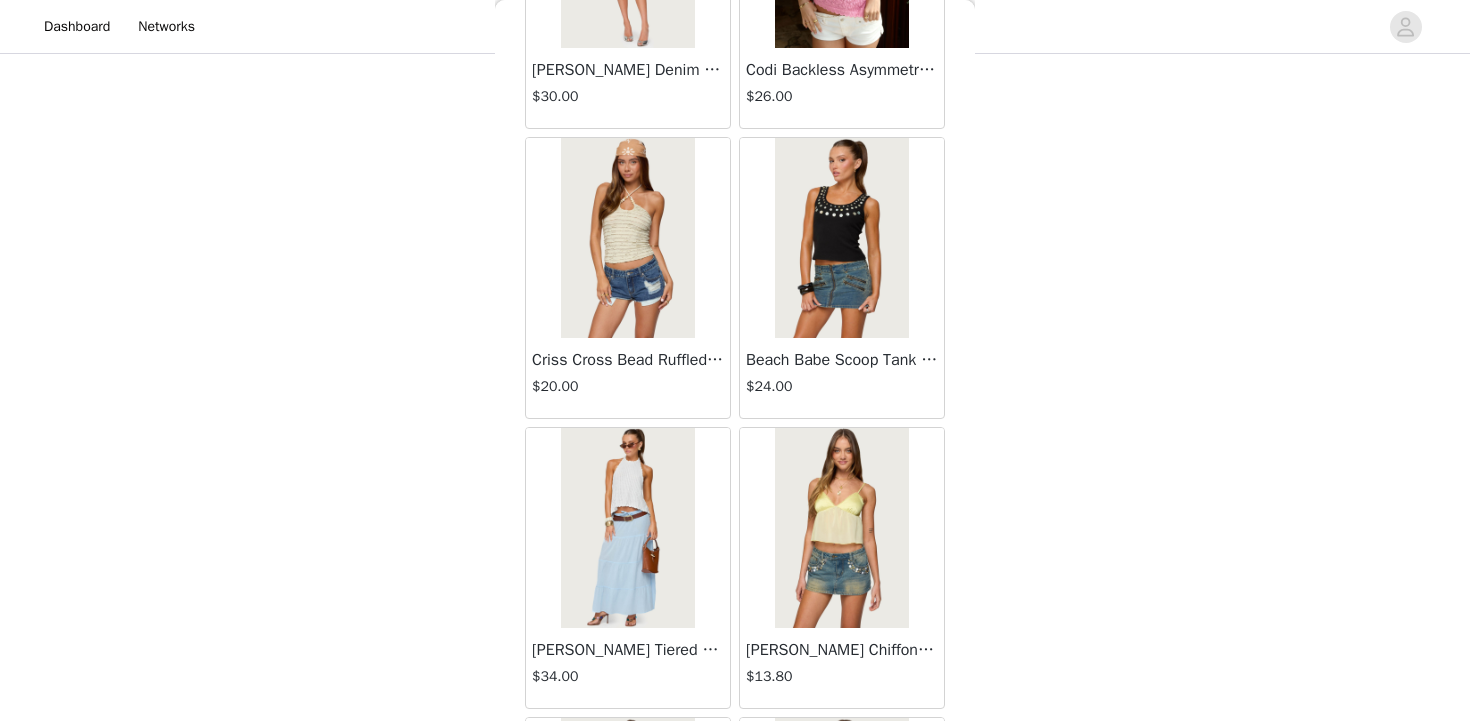 scroll, scrollTop: 13939, scrollLeft: 0, axis: vertical 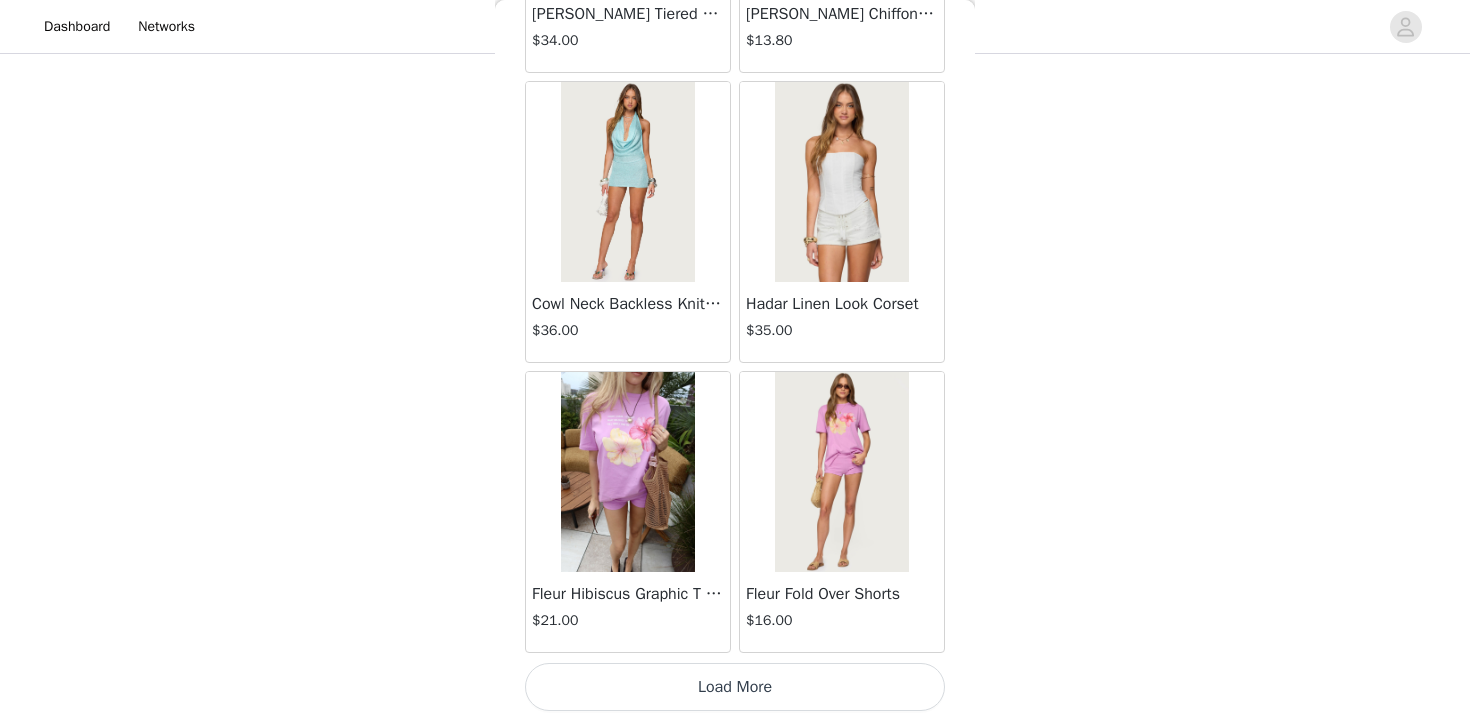 click on "Load More" at bounding box center (735, 687) 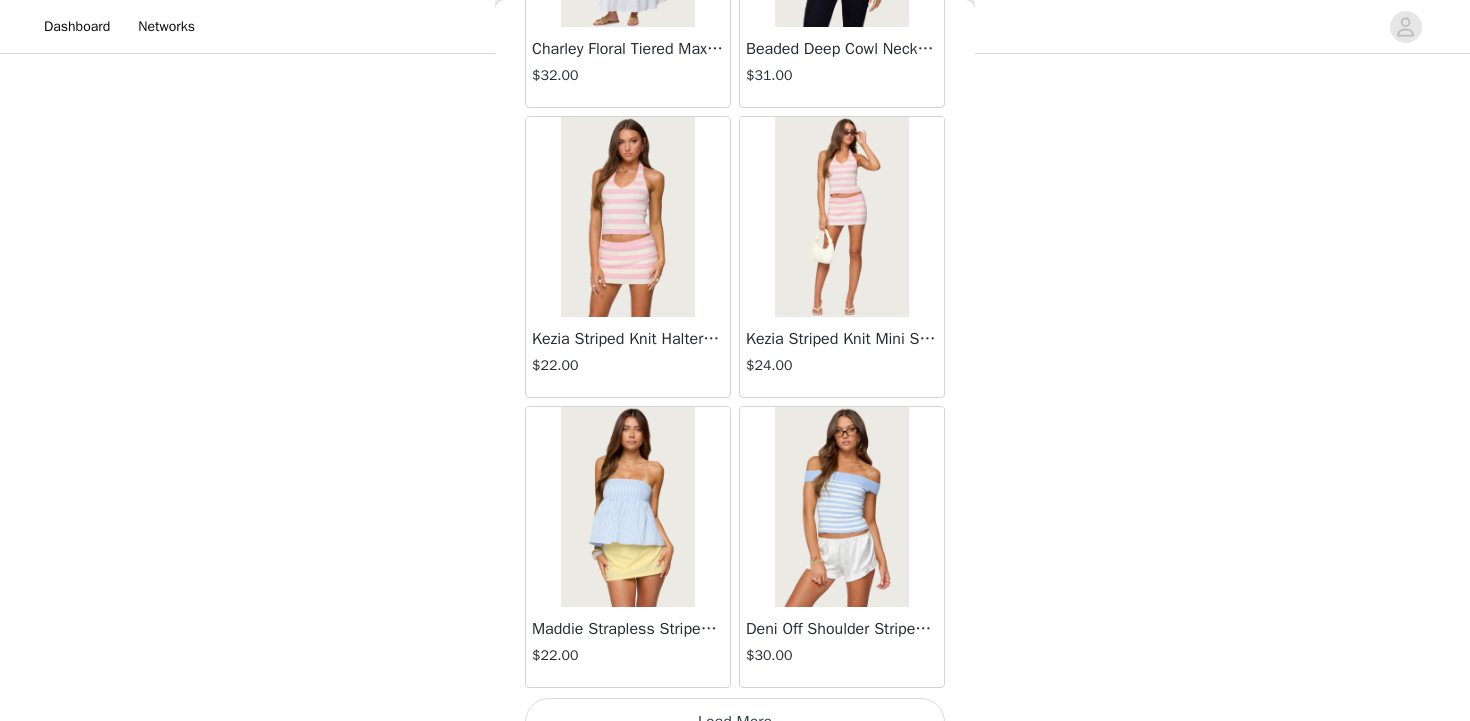 scroll, scrollTop: 16839, scrollLeft: 0, axis: vertical 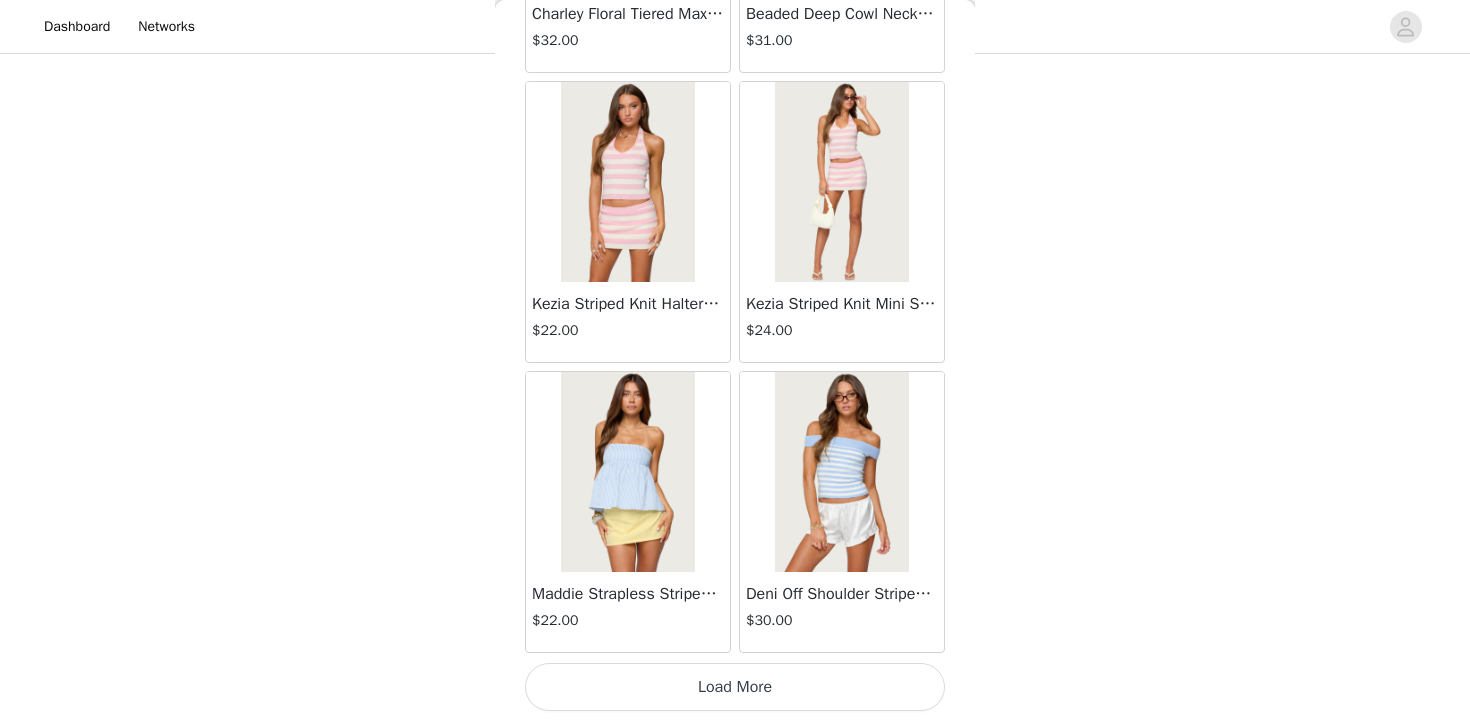 click on "Load More" at bounding box center (735, 687) 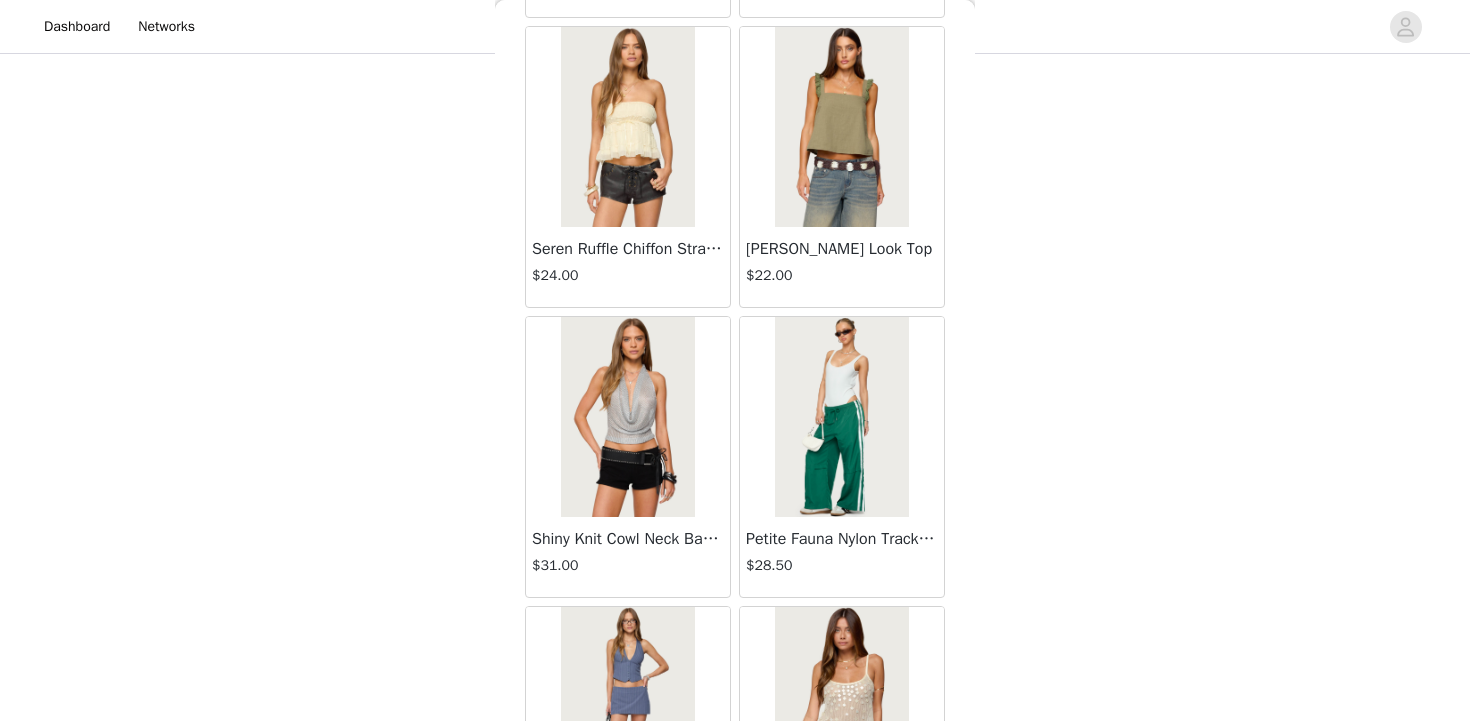 scroll, scrollTop: 19739, scrollLeft: 0, axis: vertical 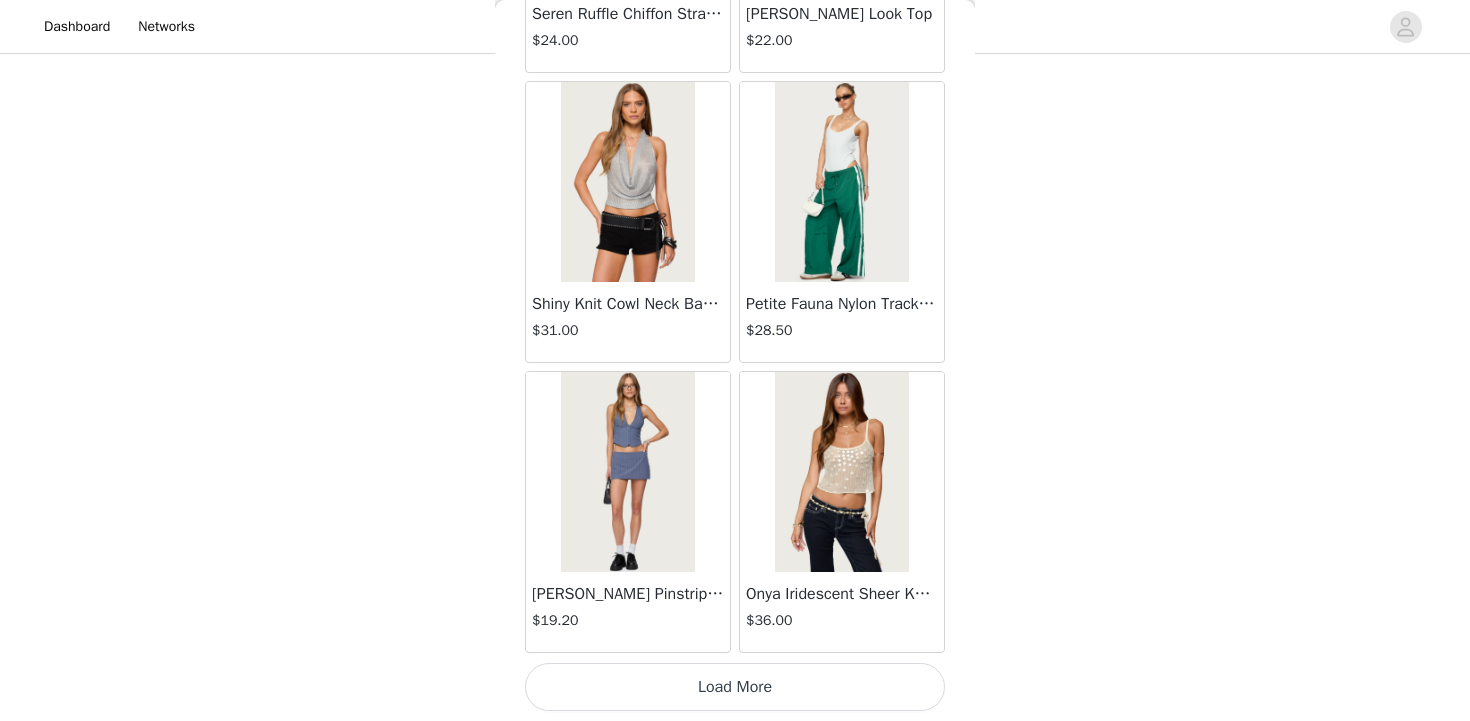 click on "Load More" at bounding box center (735, 687) 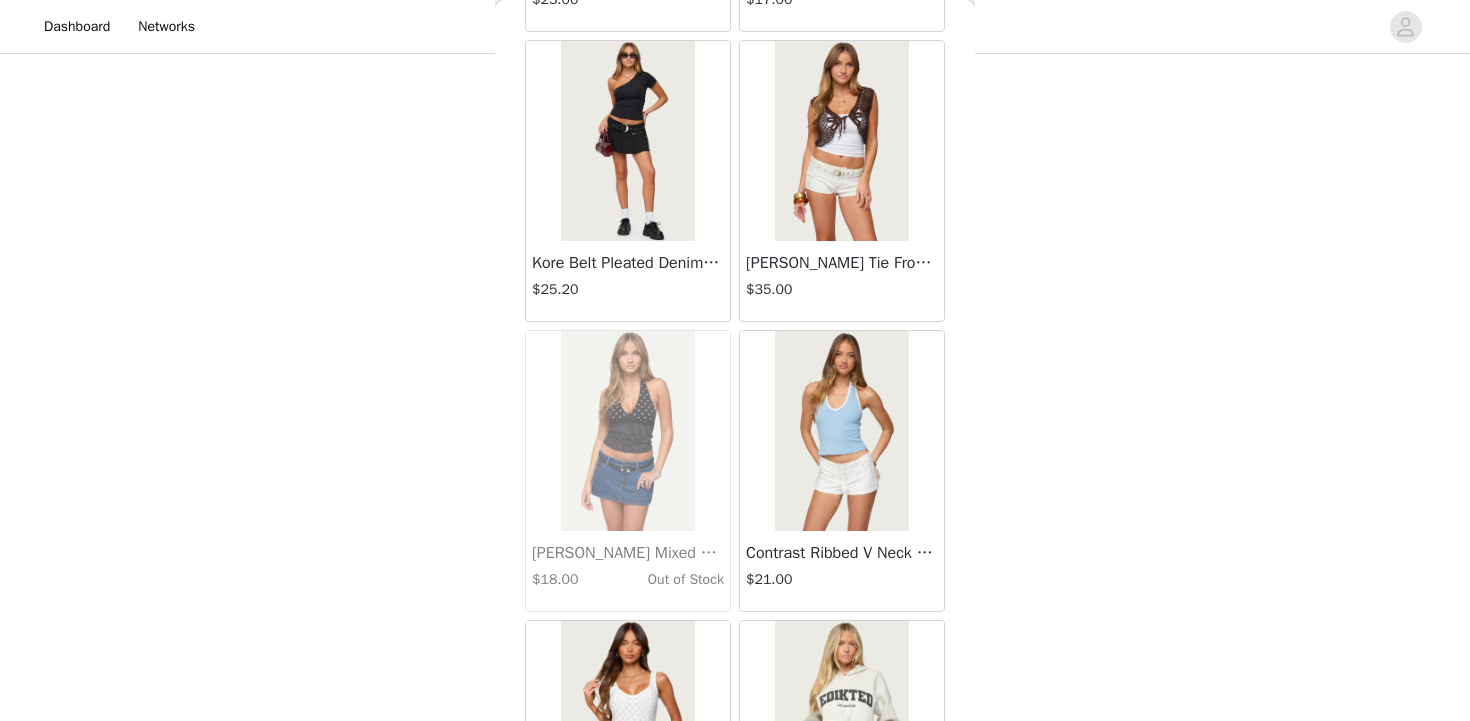 scroll, scrollTop: 22632, scrollLeft: 0, axis: vertical 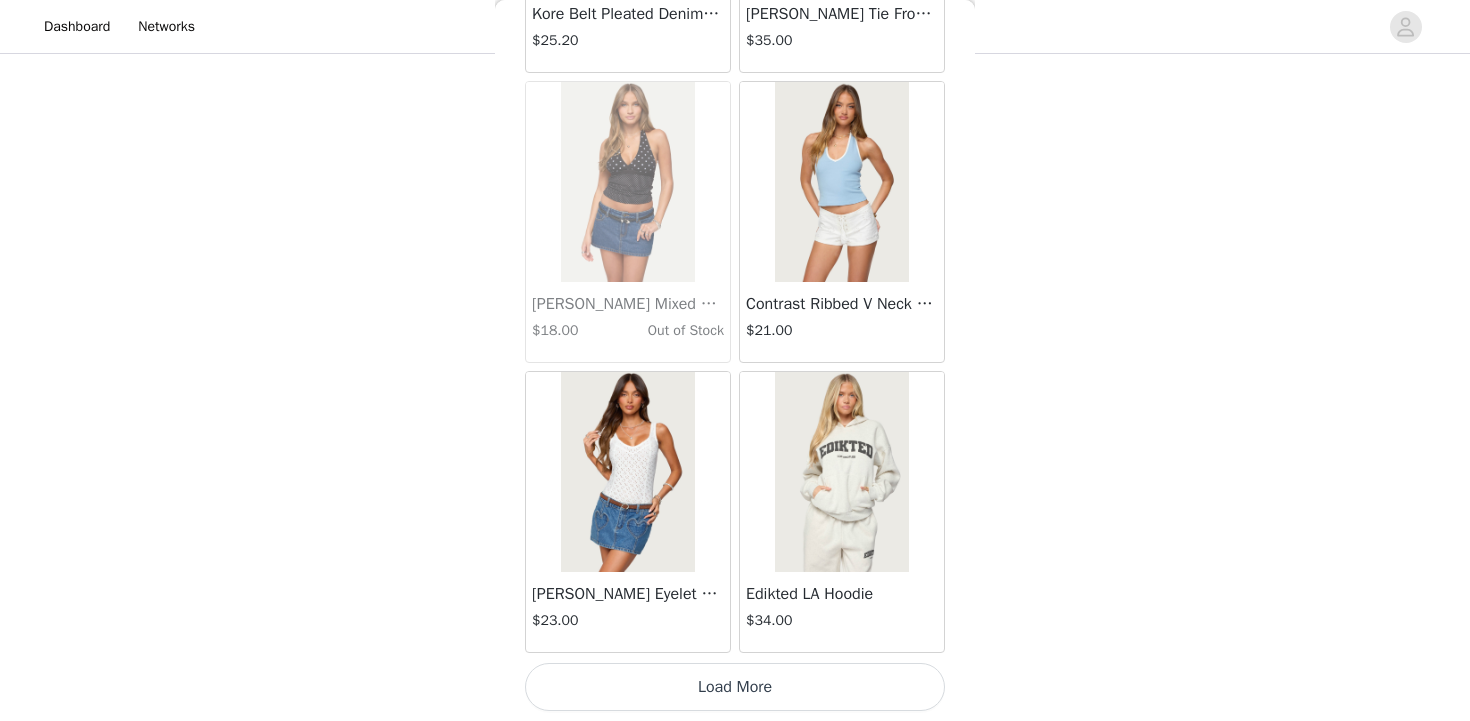 click on "Load More" at bounding box center (735, 687) 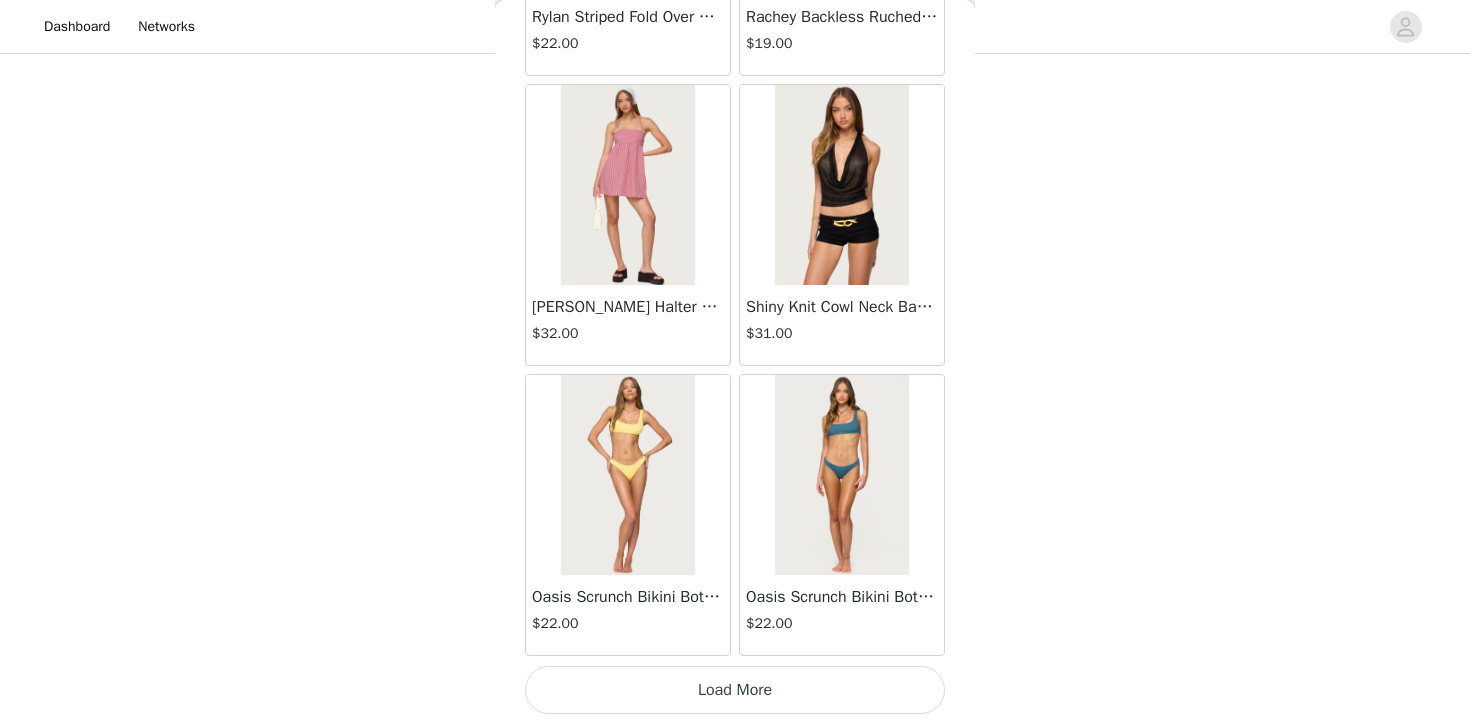 scroll, scrollTop: 25539, scrollLeft: 0, axis: vertical 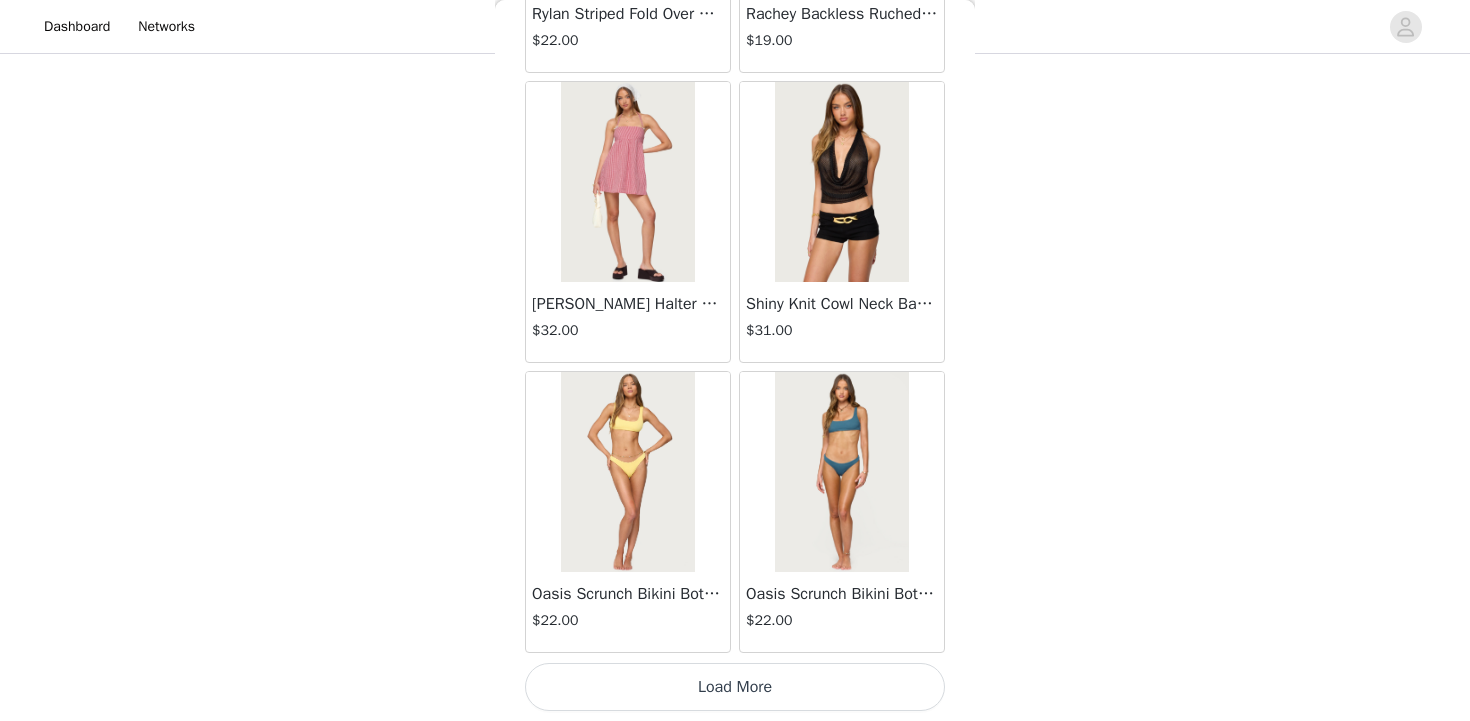 click on "Load More" at bounding box center (735, 687) 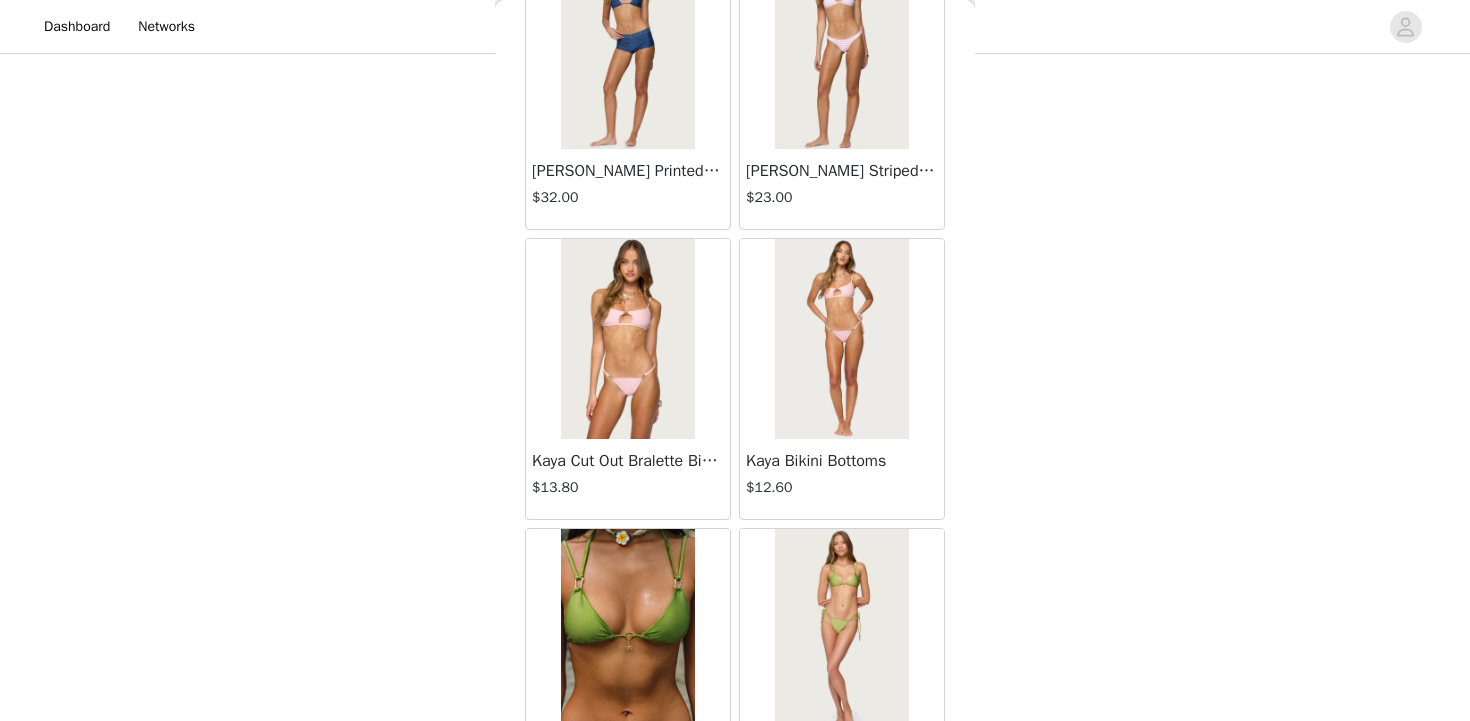 scroll, scrollTop: 28439, scrollLeft: 0, axis: vertical 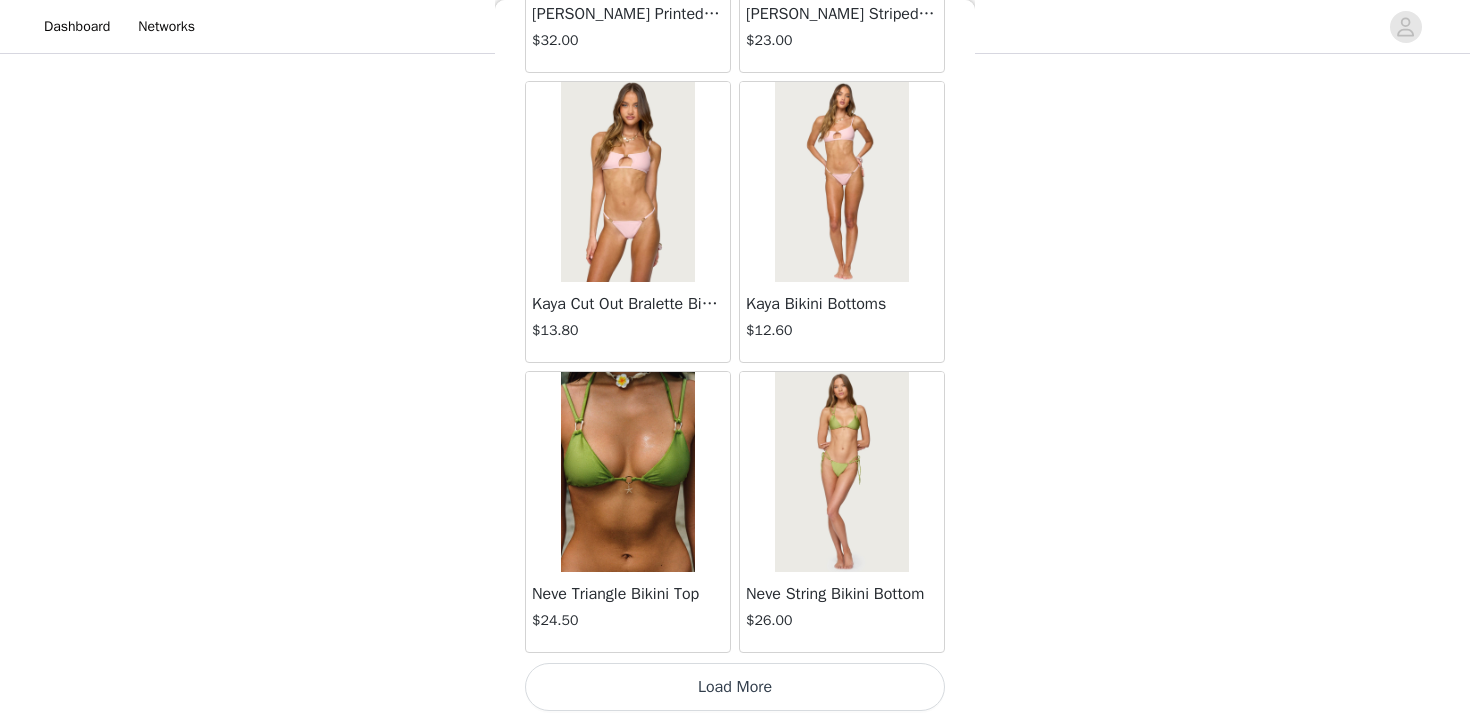 click on "Load More" at bounding box center (735, 687) 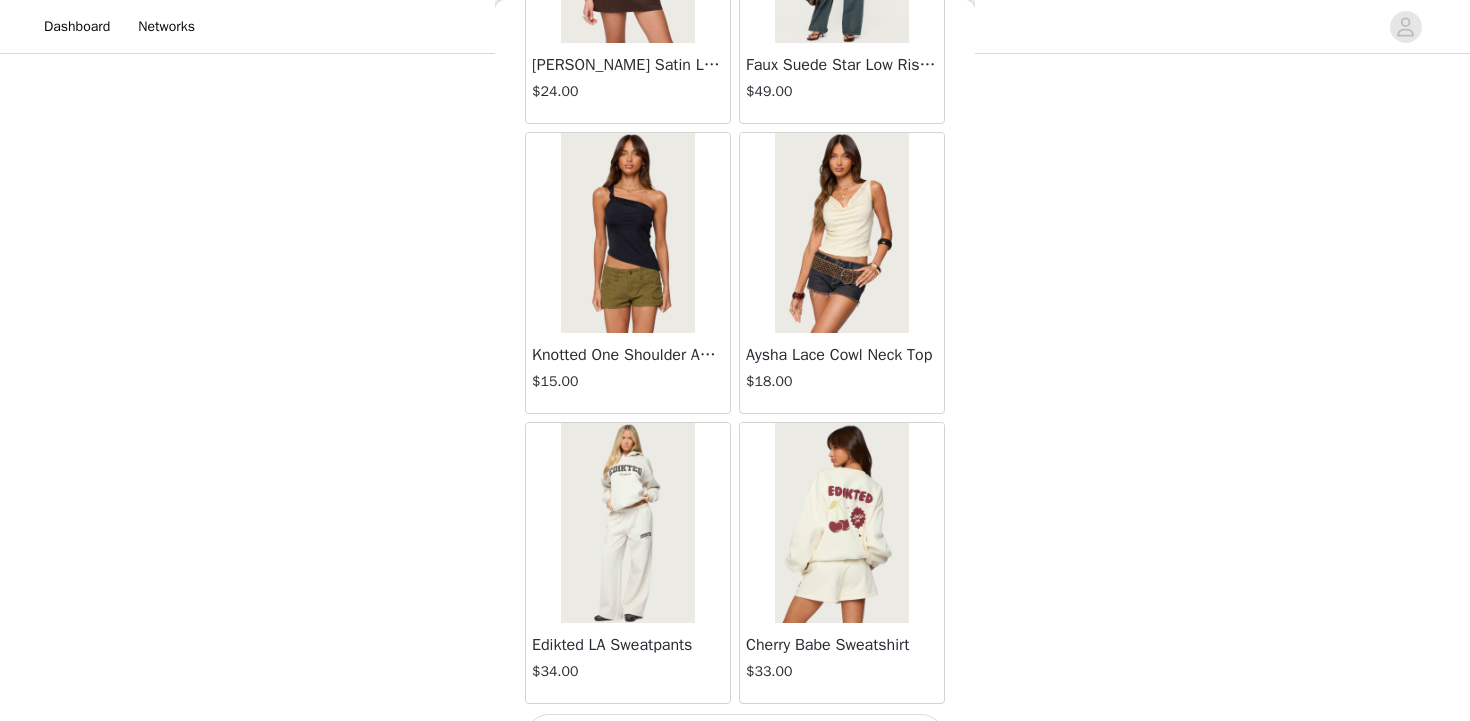 scroll, scrollTop: 31339, scrollLeft: 0, axis: vertical 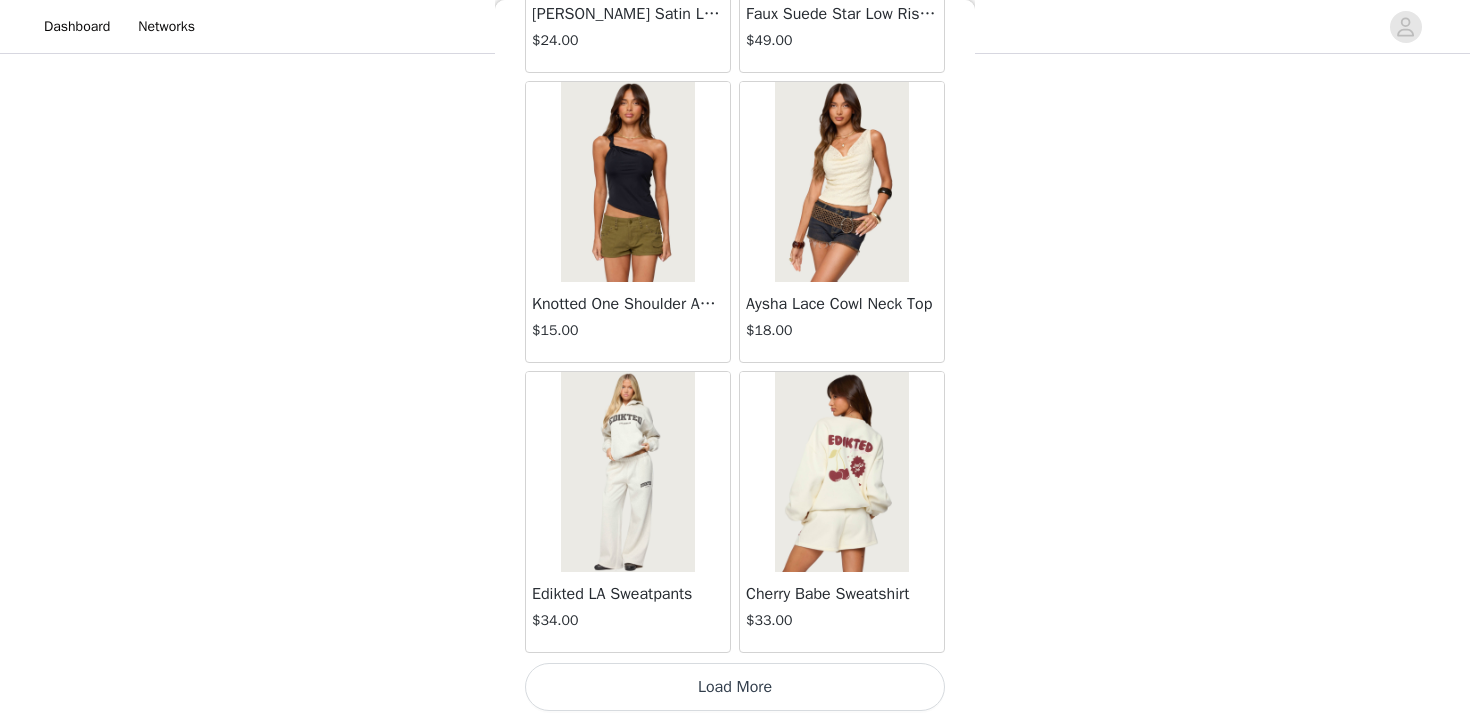 click on "Load More" at bounding box center (735, 687) 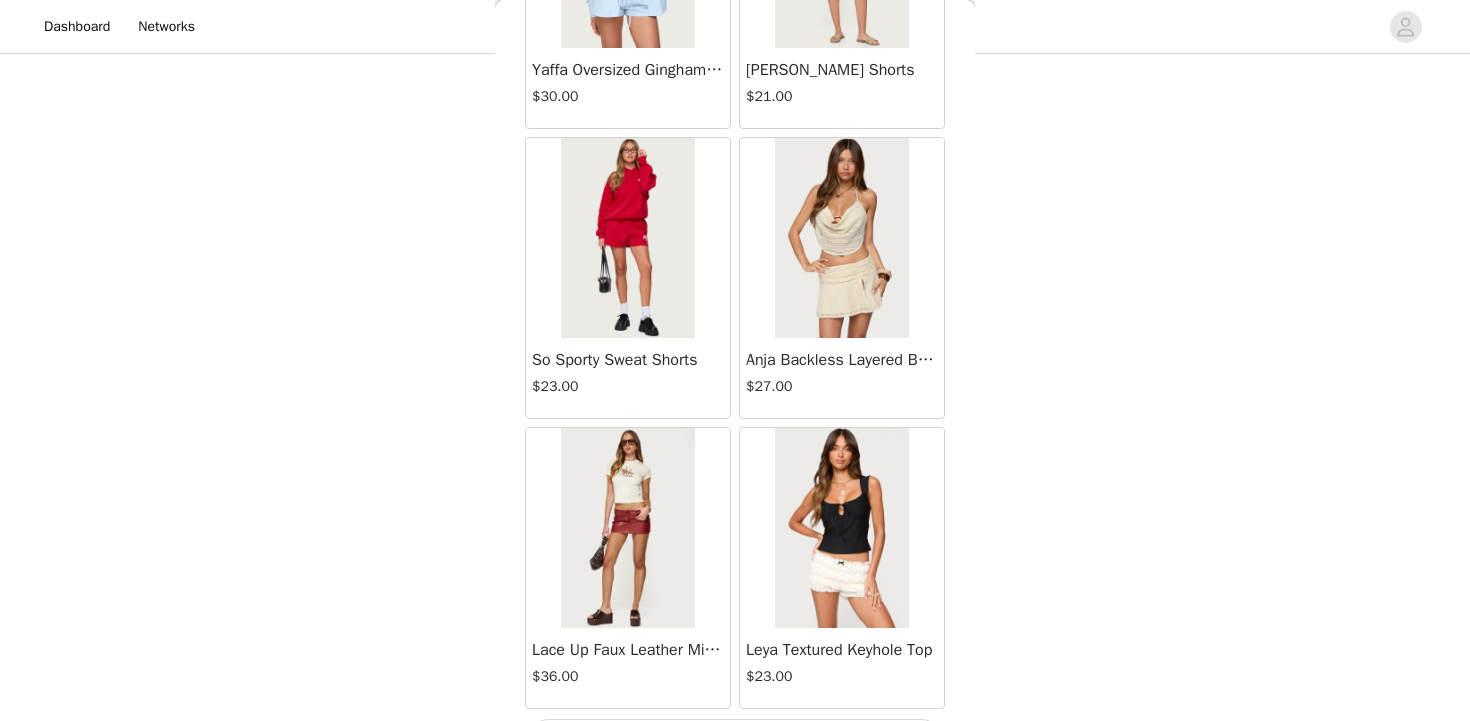 scroll, scrollTop: 34239, scrollLeft: 0, axis: vertical 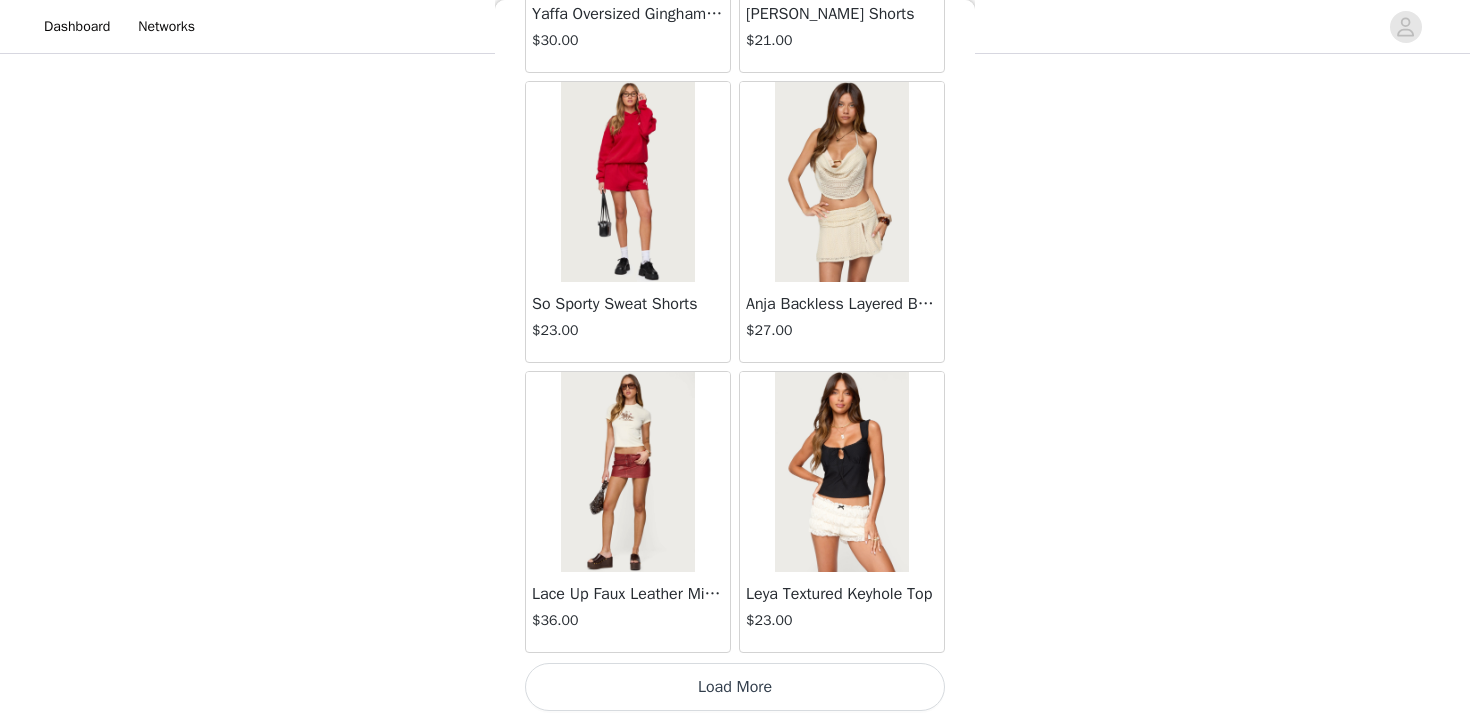 click on "Load More" at bounding box center [735, 687] 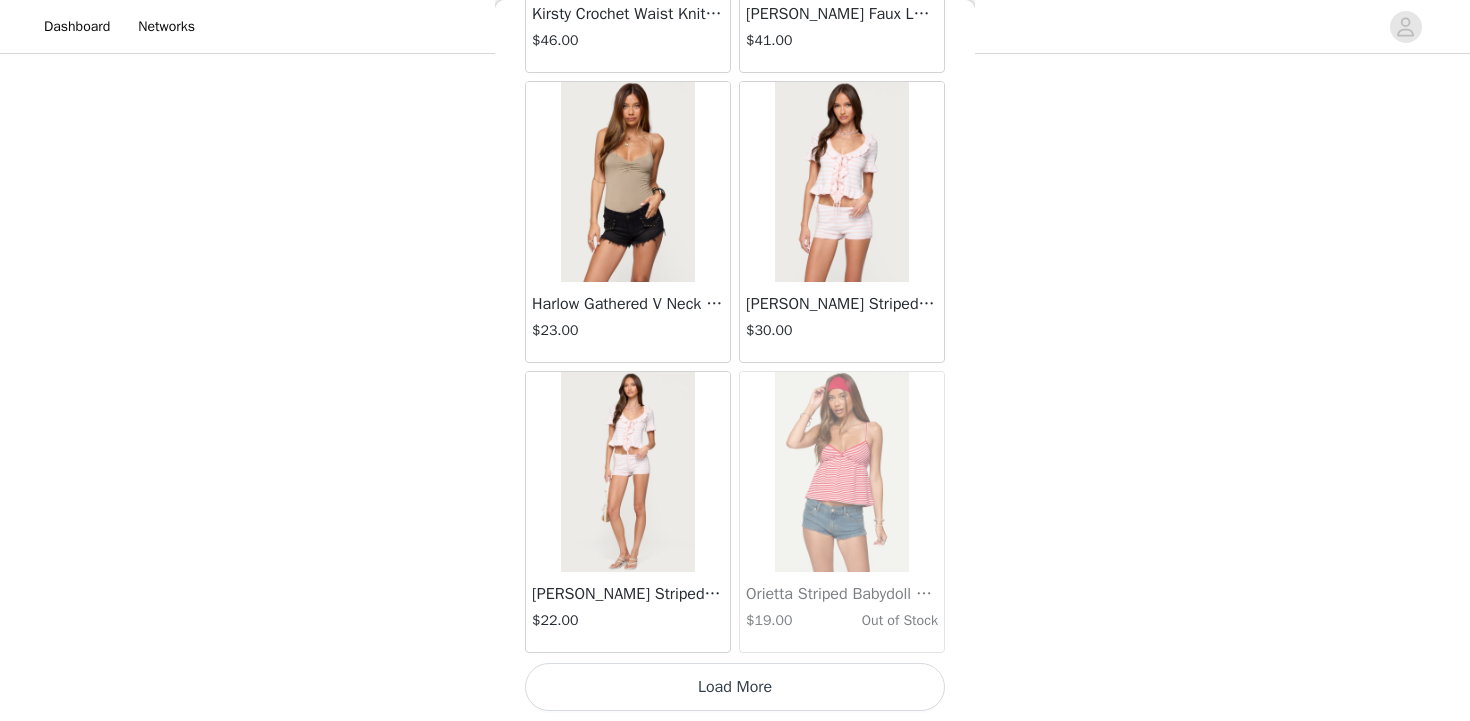 scroll, scrollTop: 37114, scrollLeft: 0, axis: vertical 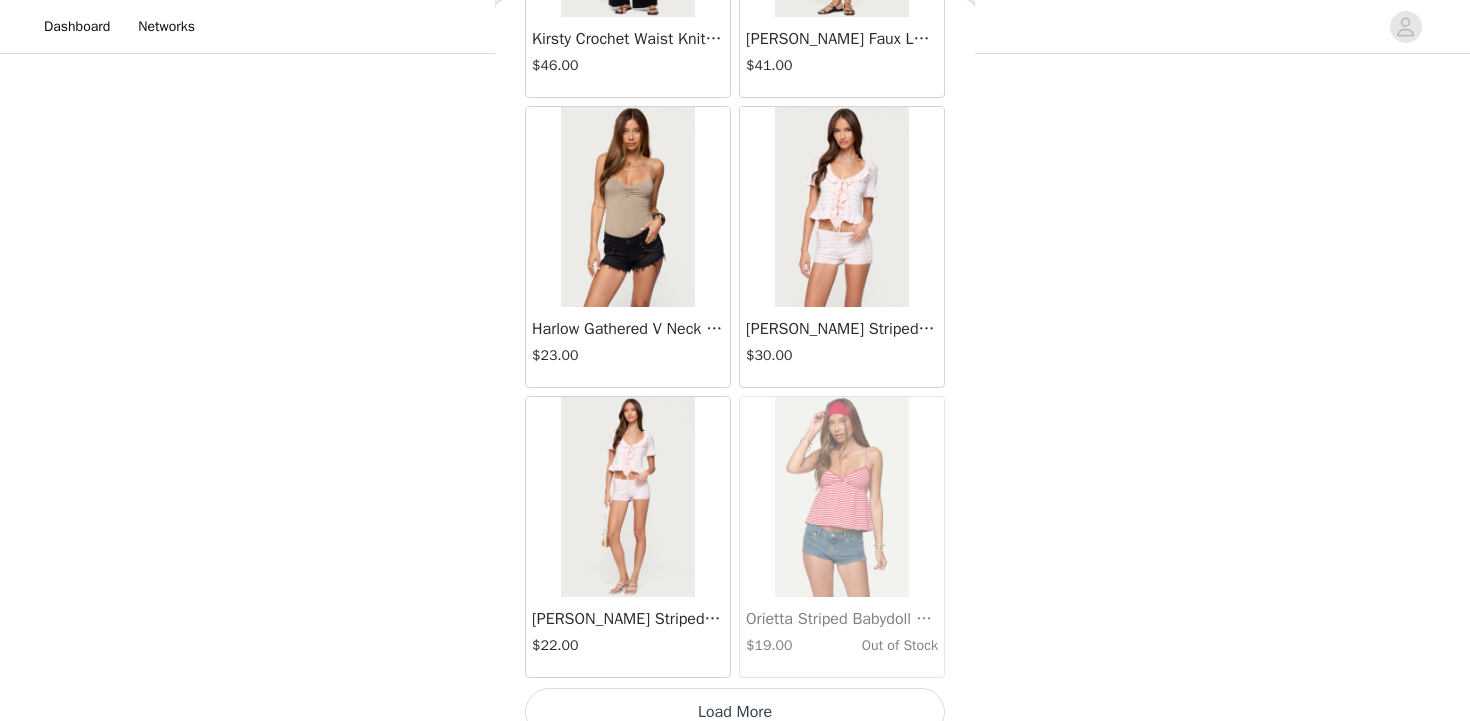 click at bounding box center [627, 497] 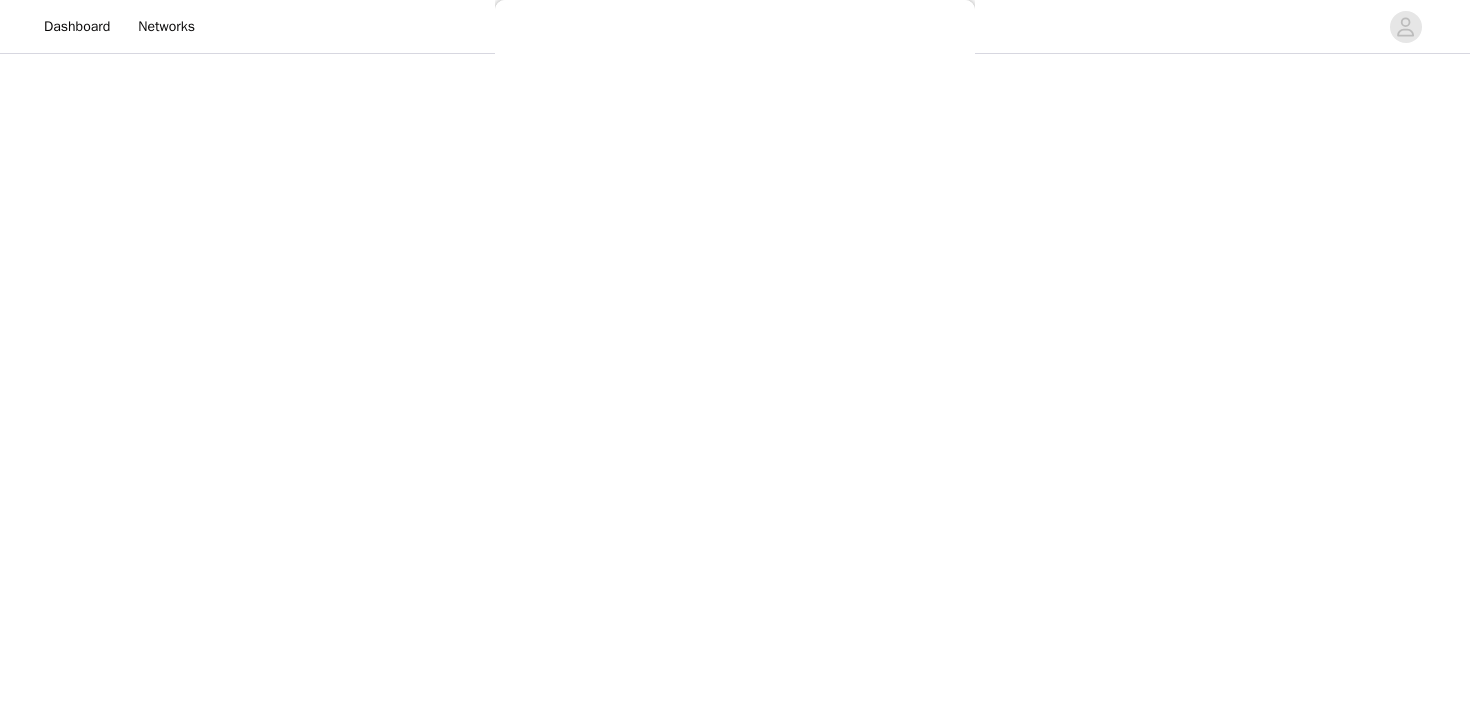 scroll, scrollTop: 252, scrollLeft: 0, axis: vertical 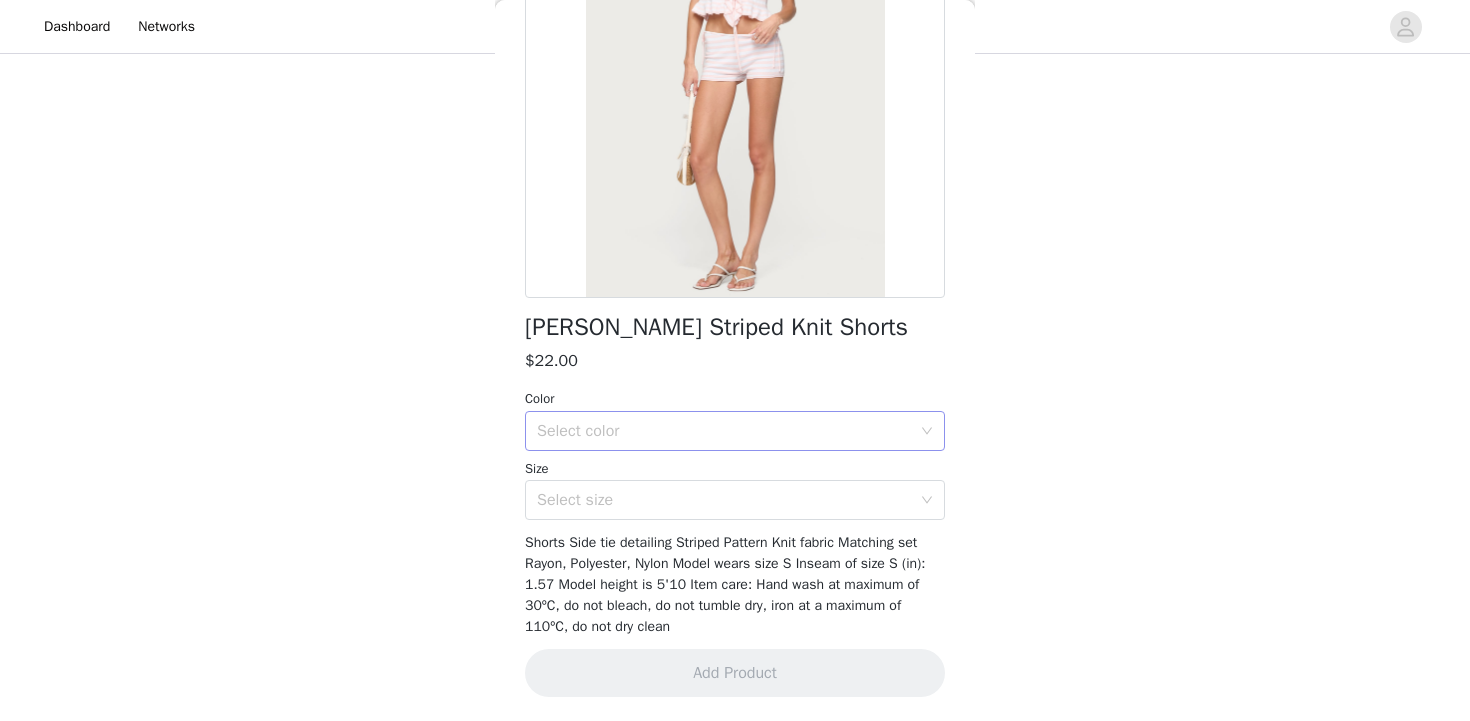 click on "Select color" at bounding box center [724, 431] 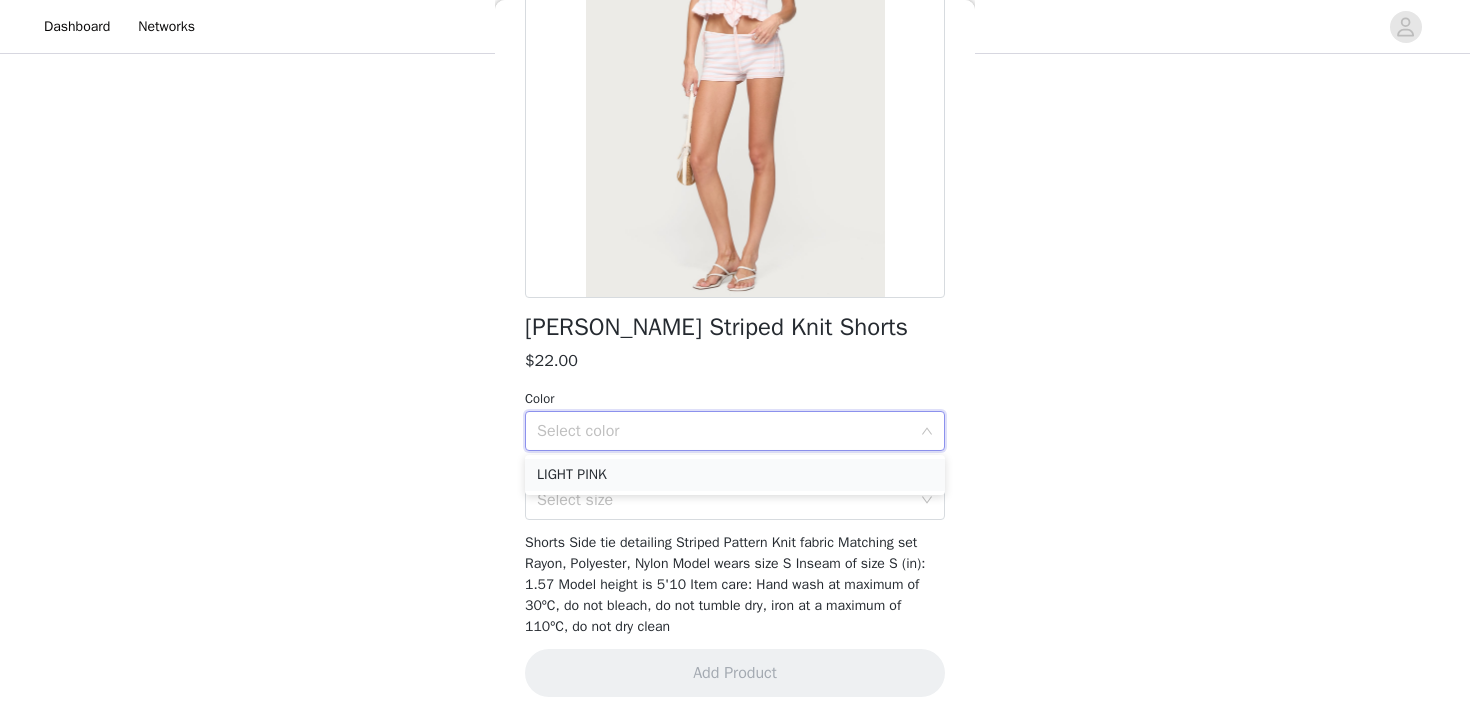 click on "LIGHT PINK" at bounding box center [735, 475] 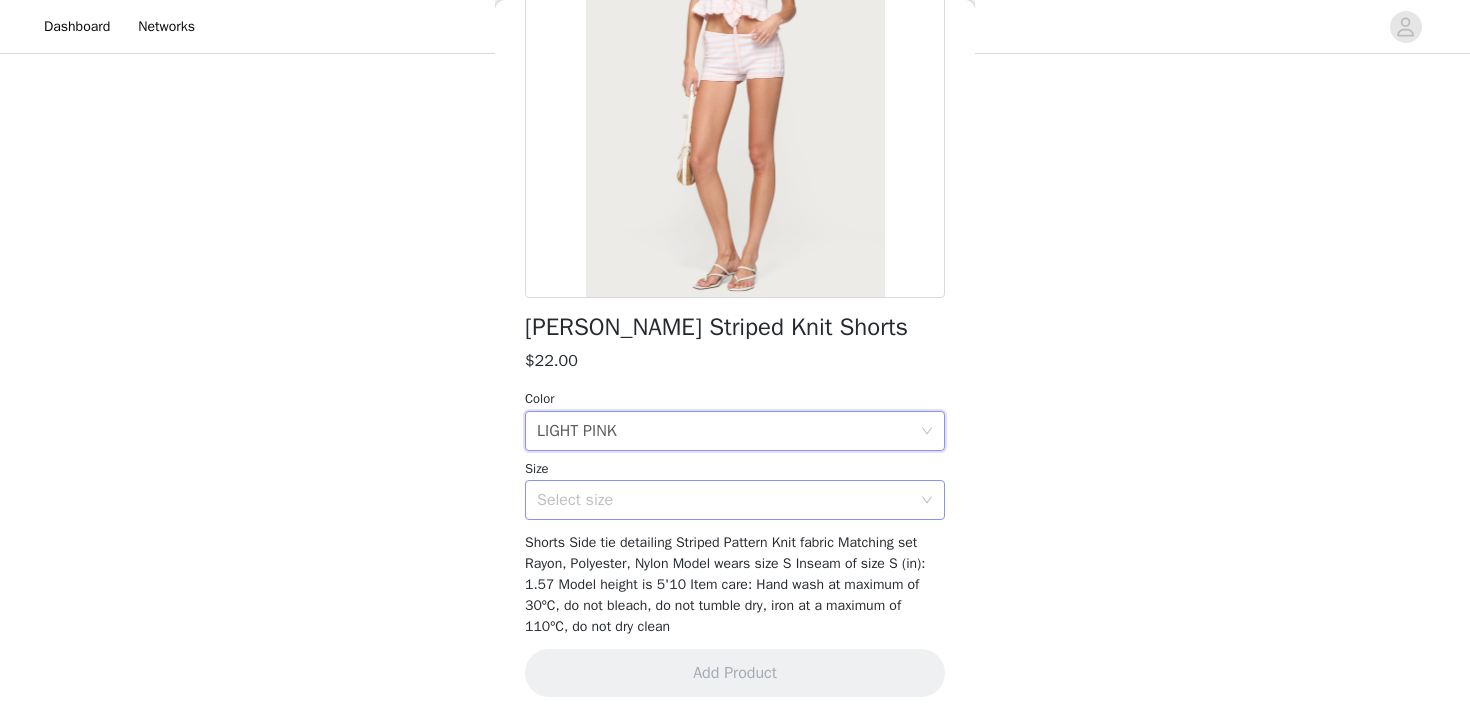 click on "Select size" at bounding box center [724, 500] 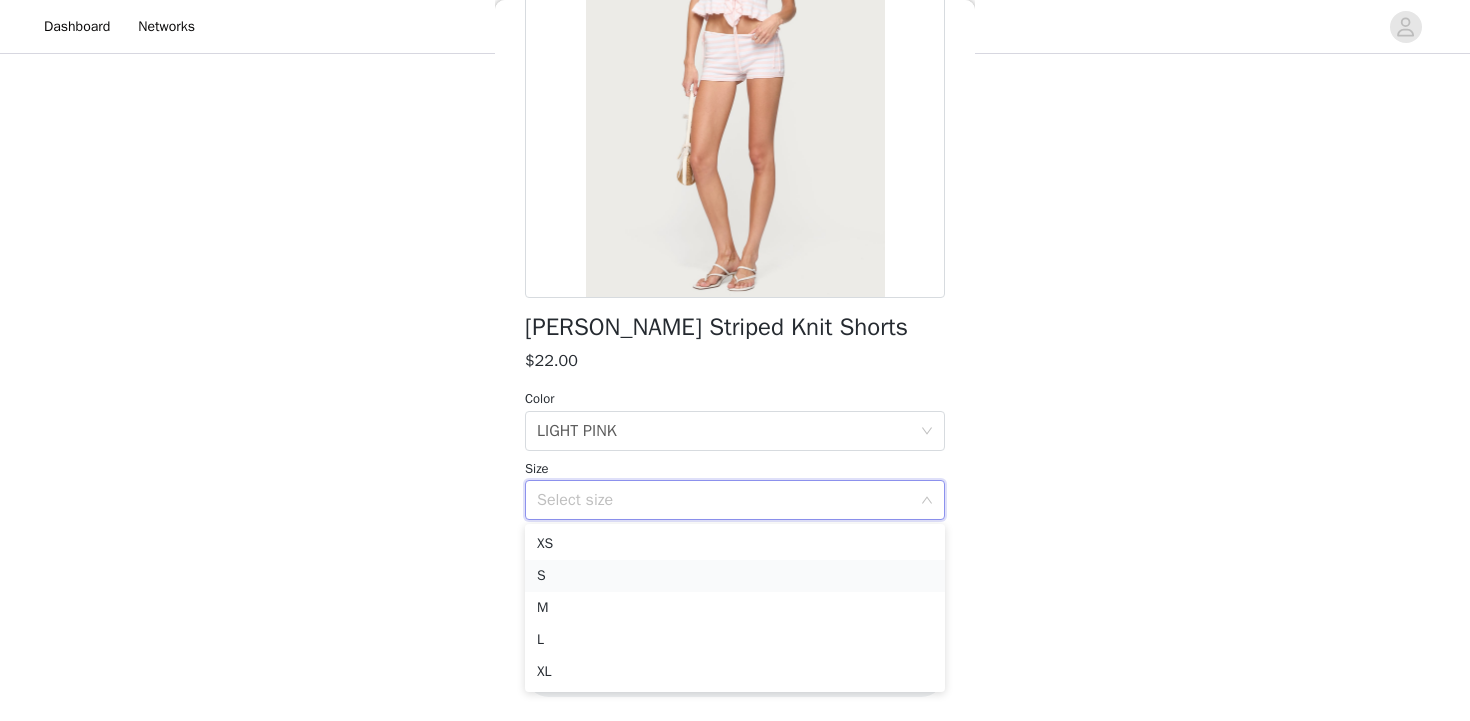 click on "S" at bounding box center (735, 576) 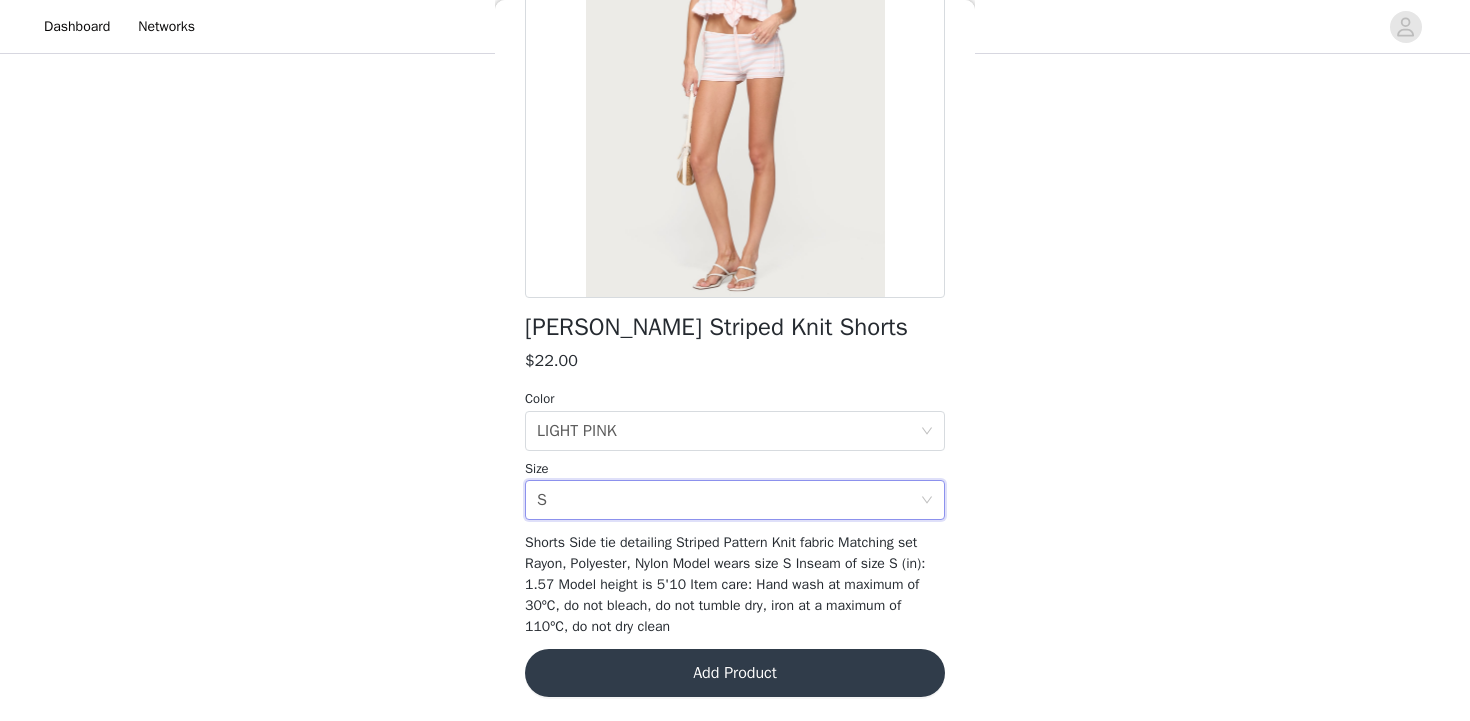 click on "Add Product" at bounding box center [735, 673] 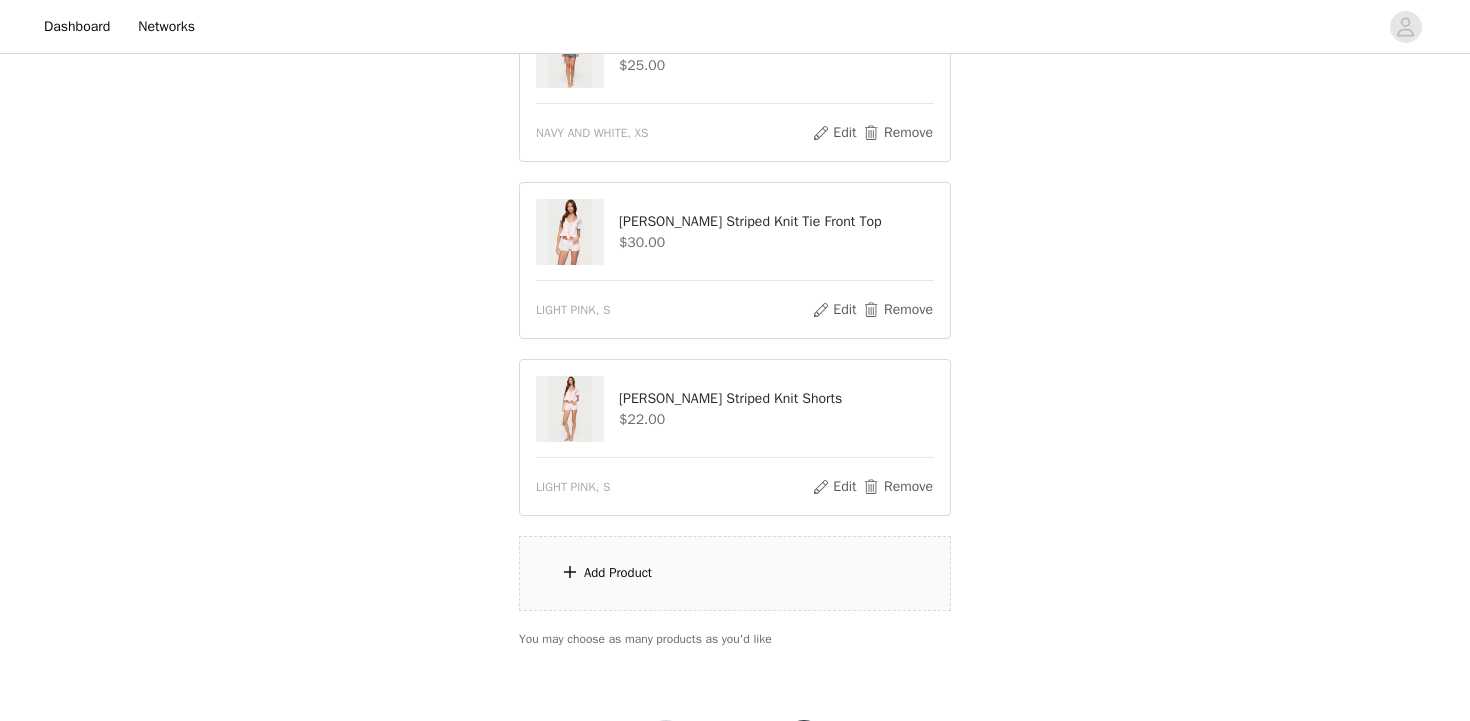 scroll, scrollTop: 841, scrollLeft: 0, axis: vertical 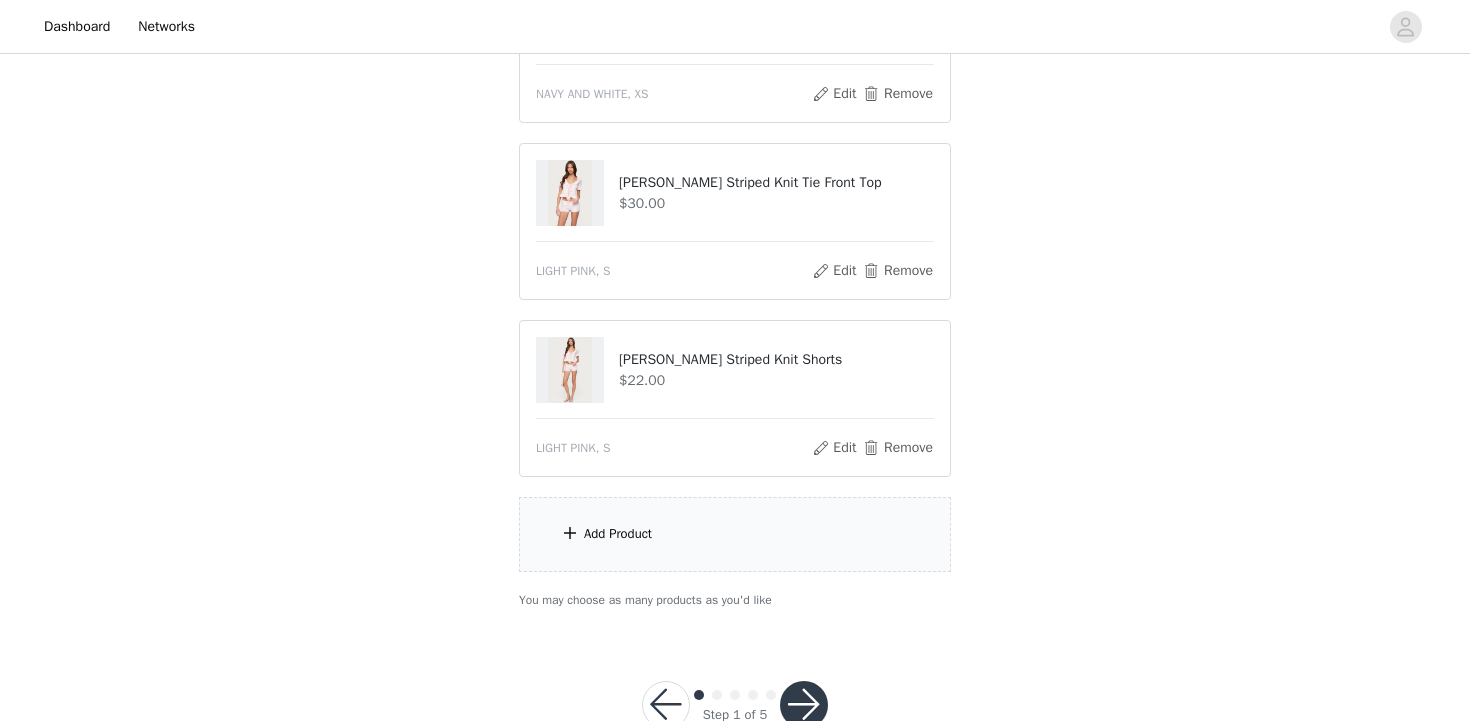 click at bounding box center [804, 705] 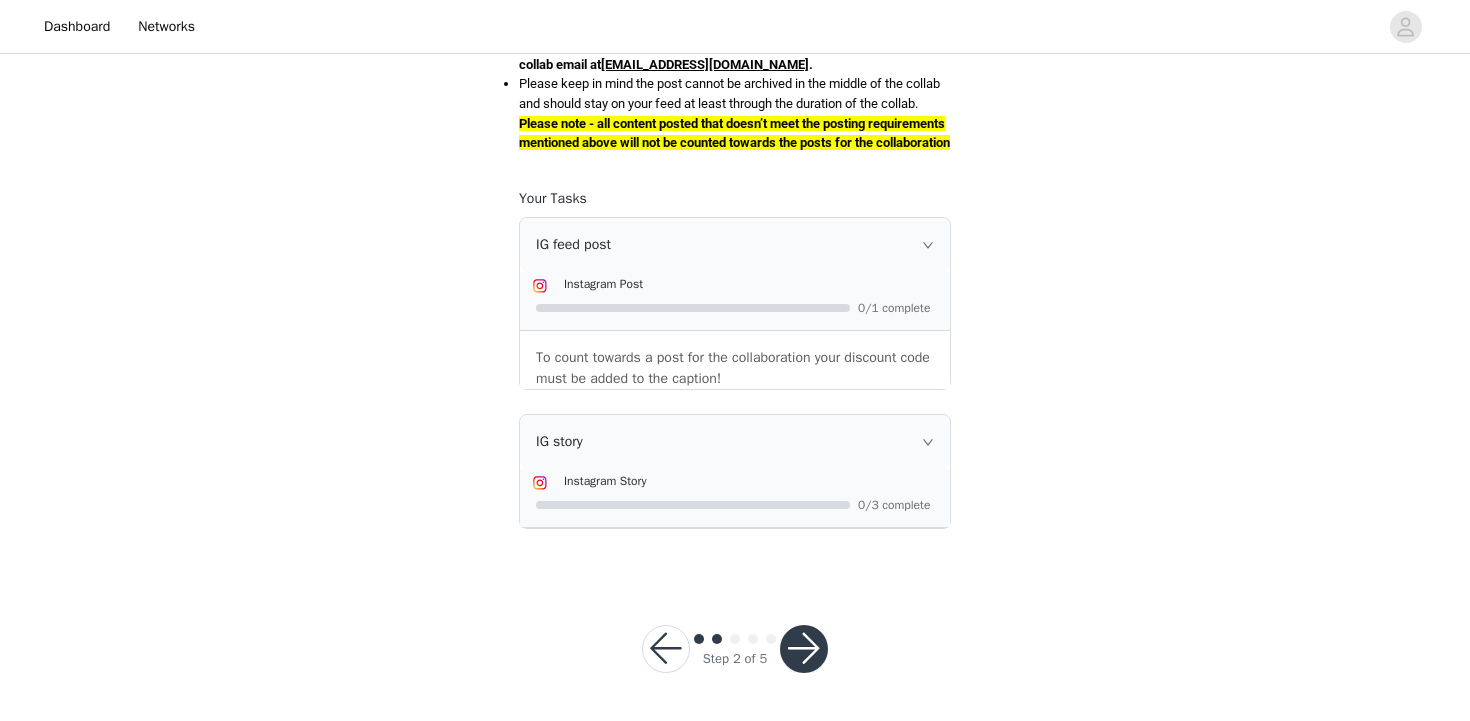 scroll, scrollTop: 1027, scrollLeft: 0, axis: vertical 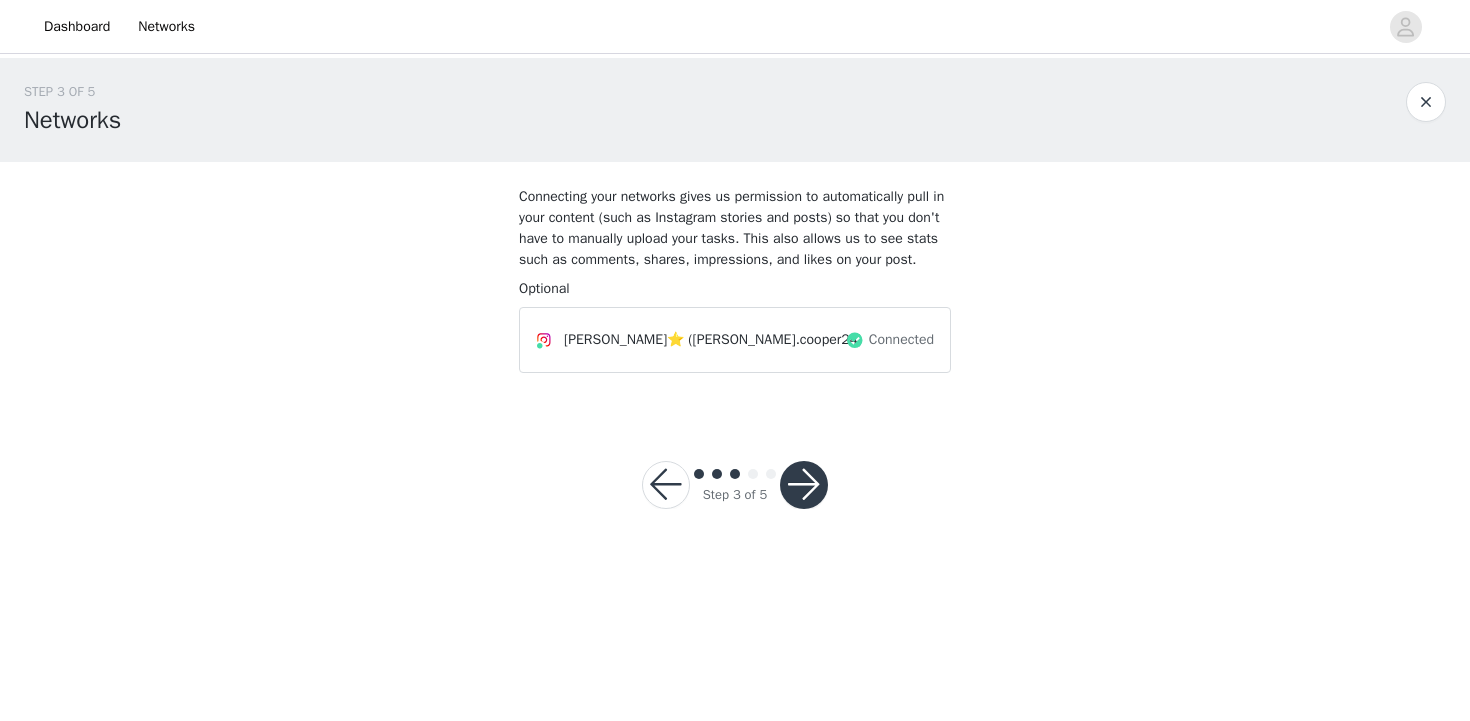 click at bounding box center (804, 485) 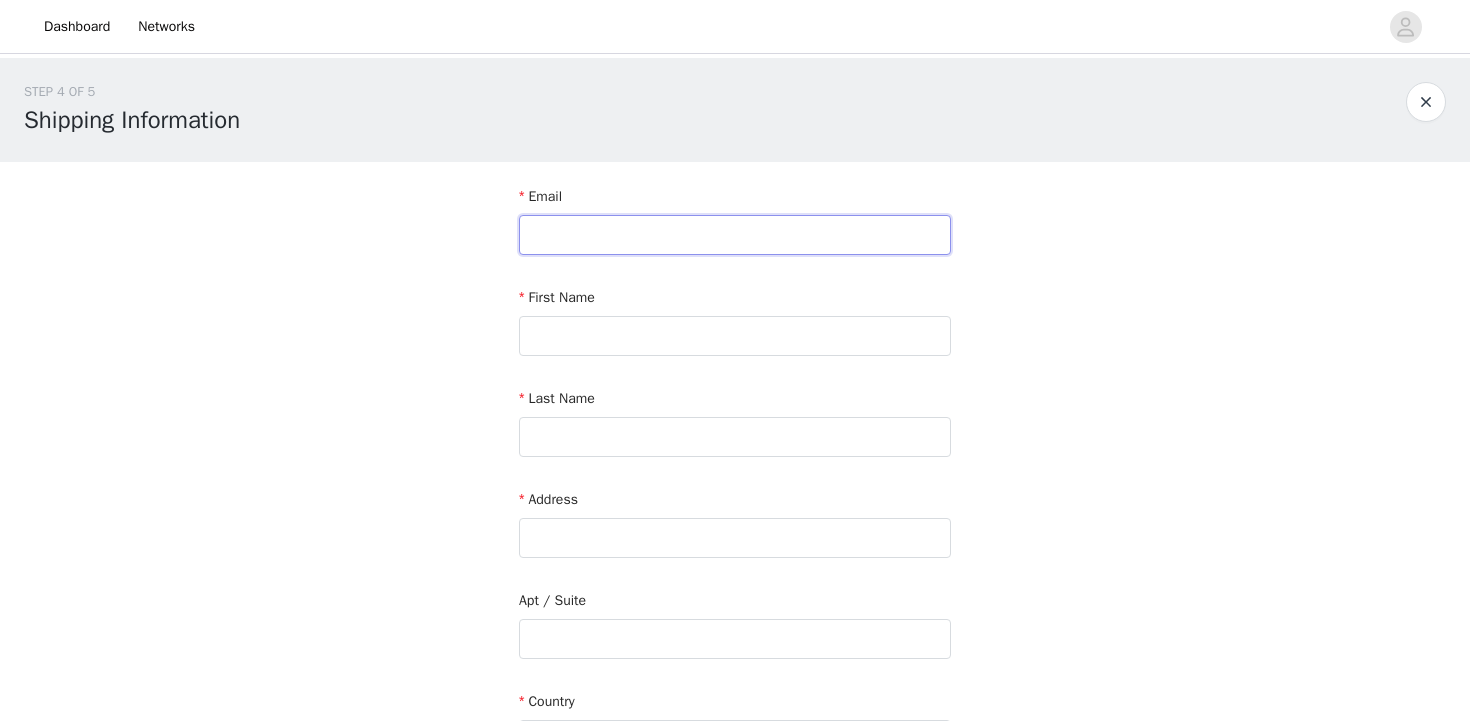 click at bounding box center (735, 235) 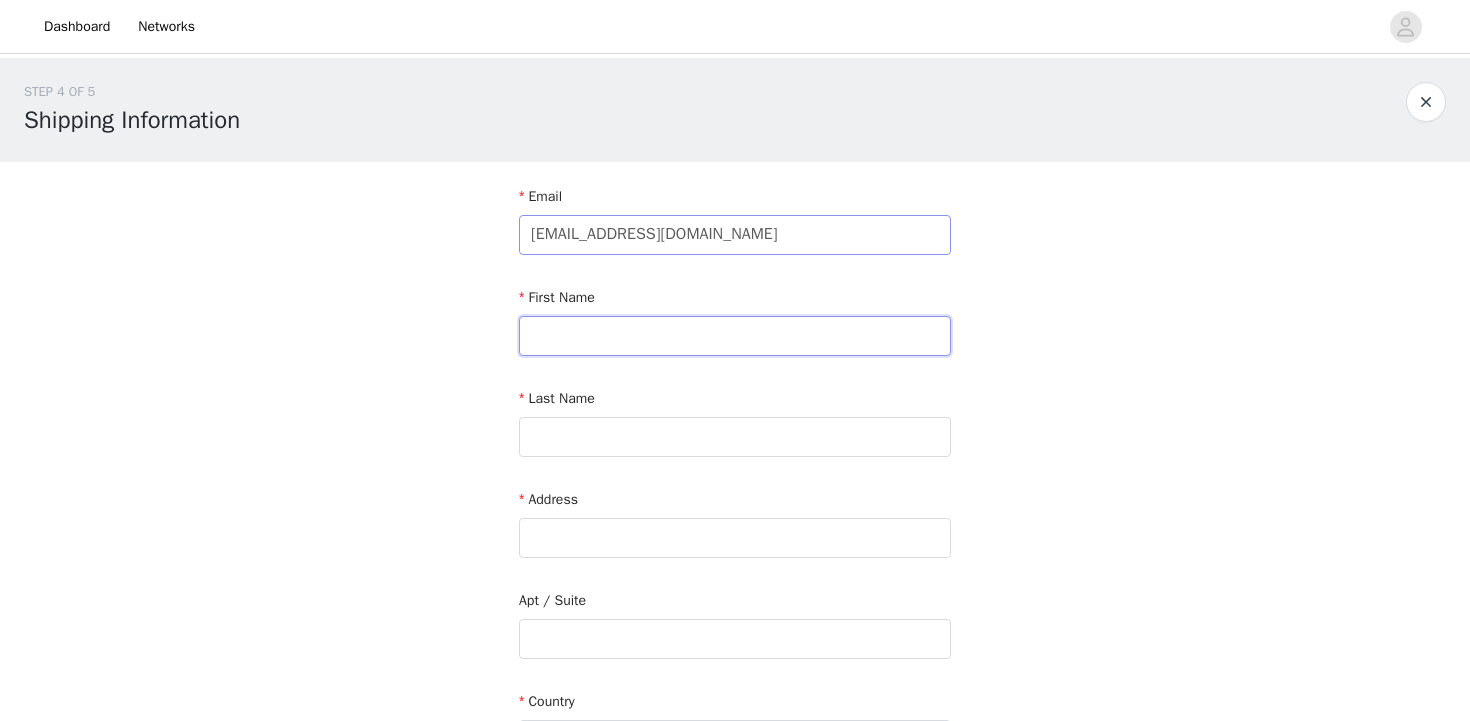 type on "[PERSON_NAME]" 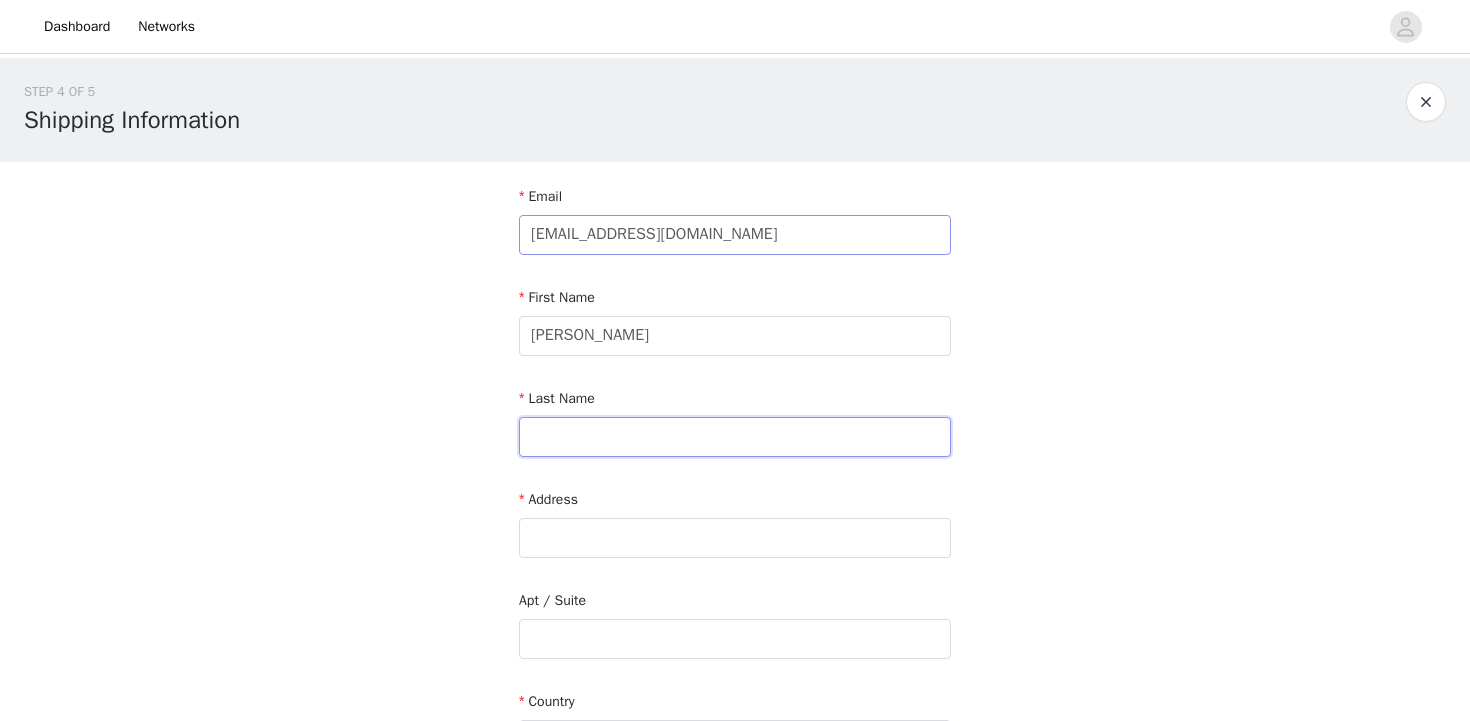 type on "[PERSON_NAME]" 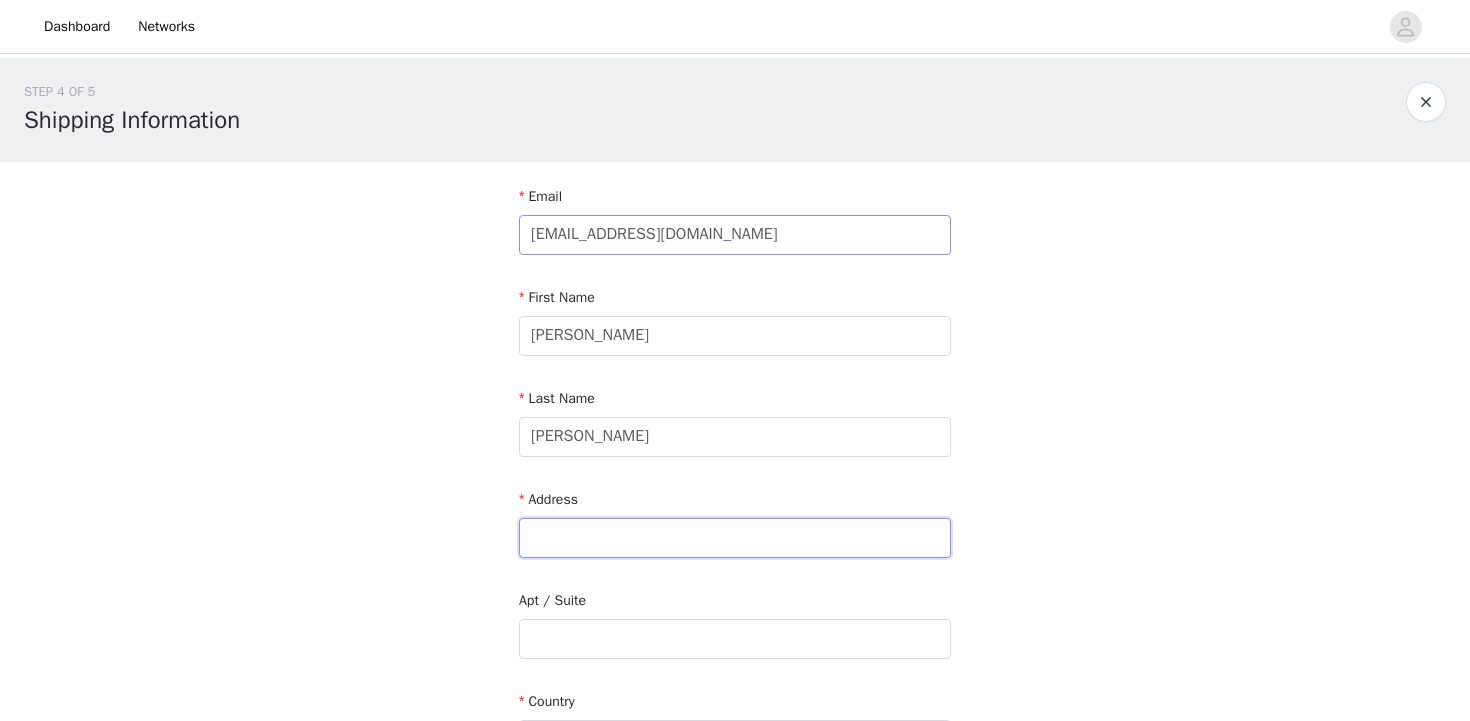 type on "[STREET_ADDRESS]" 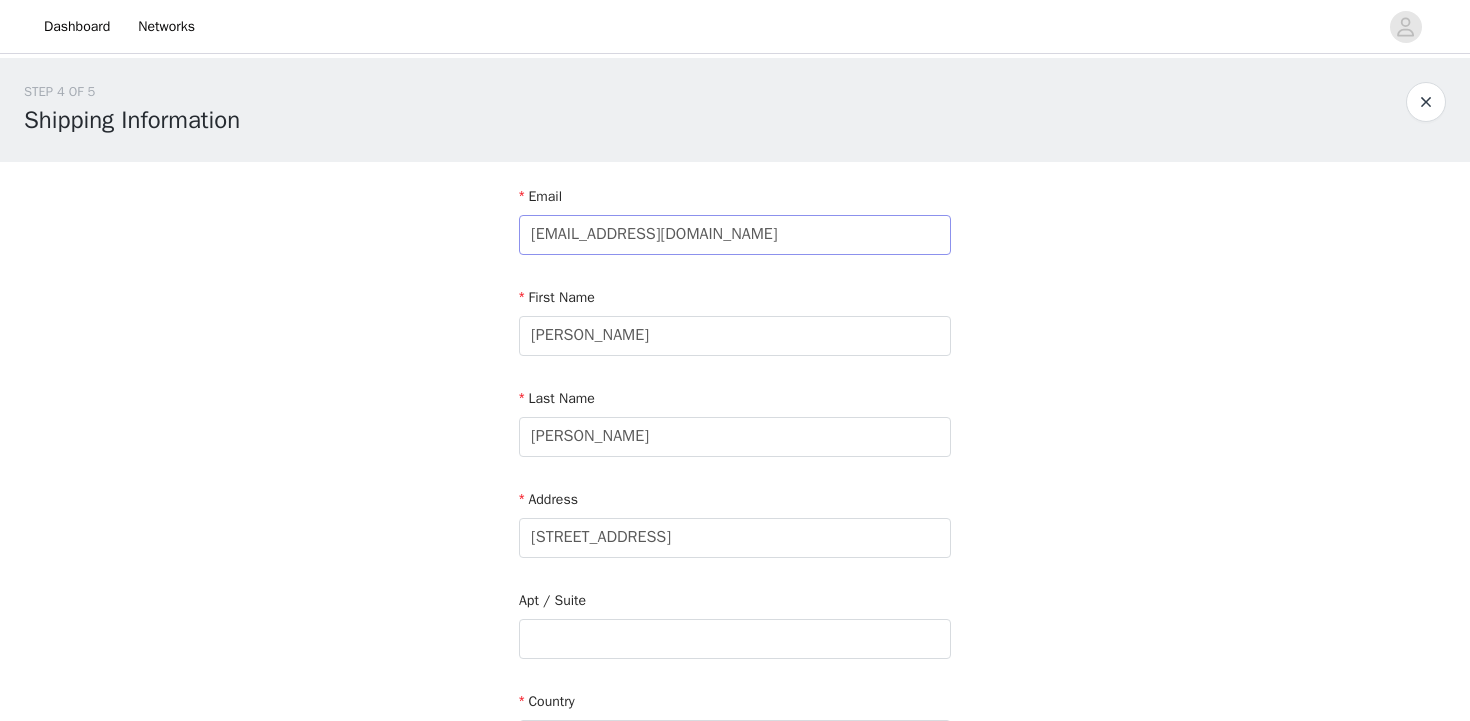 type on "[GEOGRAPHIC_DATA]" 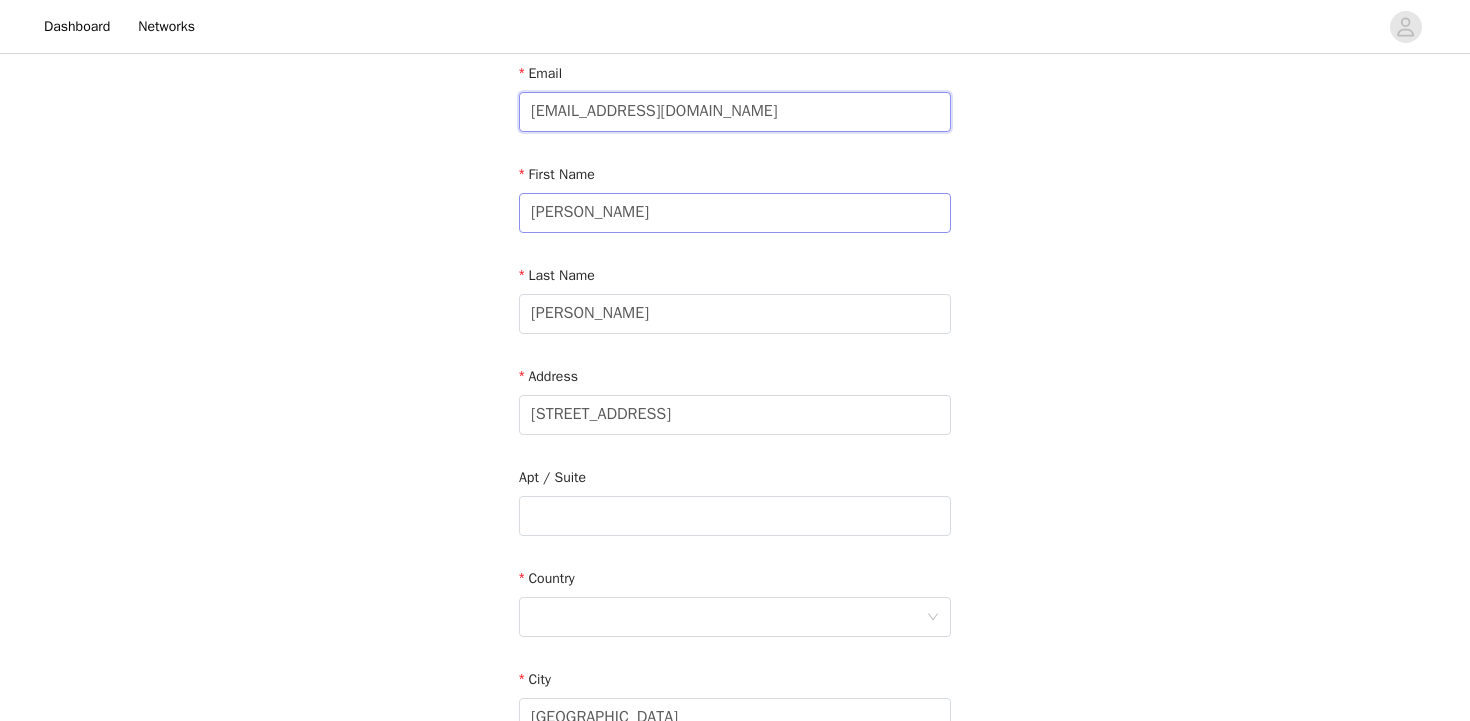scroll, scrollTop: 170, scrollLeft: 0, axis: vertical 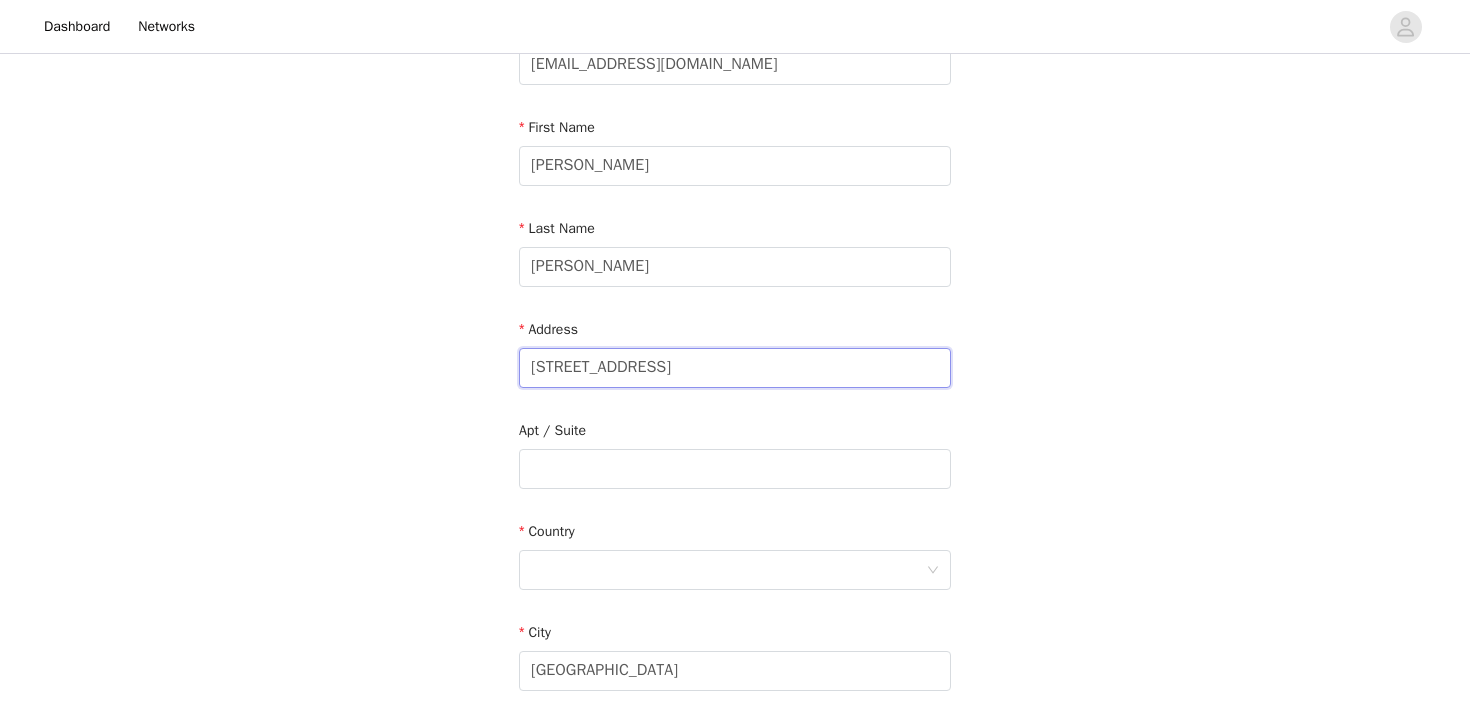 click on "[STREET_ADDRESS]" at bounding box center (735, 368) 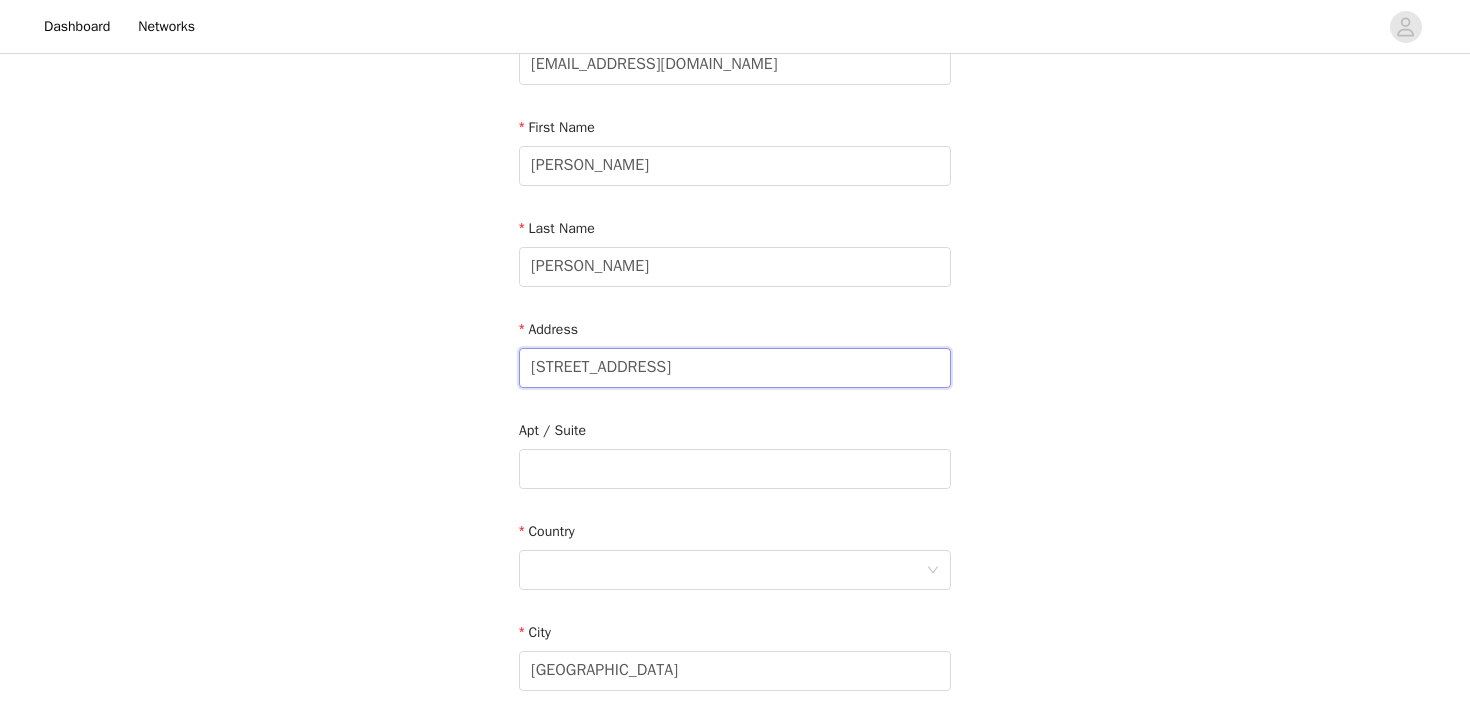 type on "[STREET_ADDRESS]" 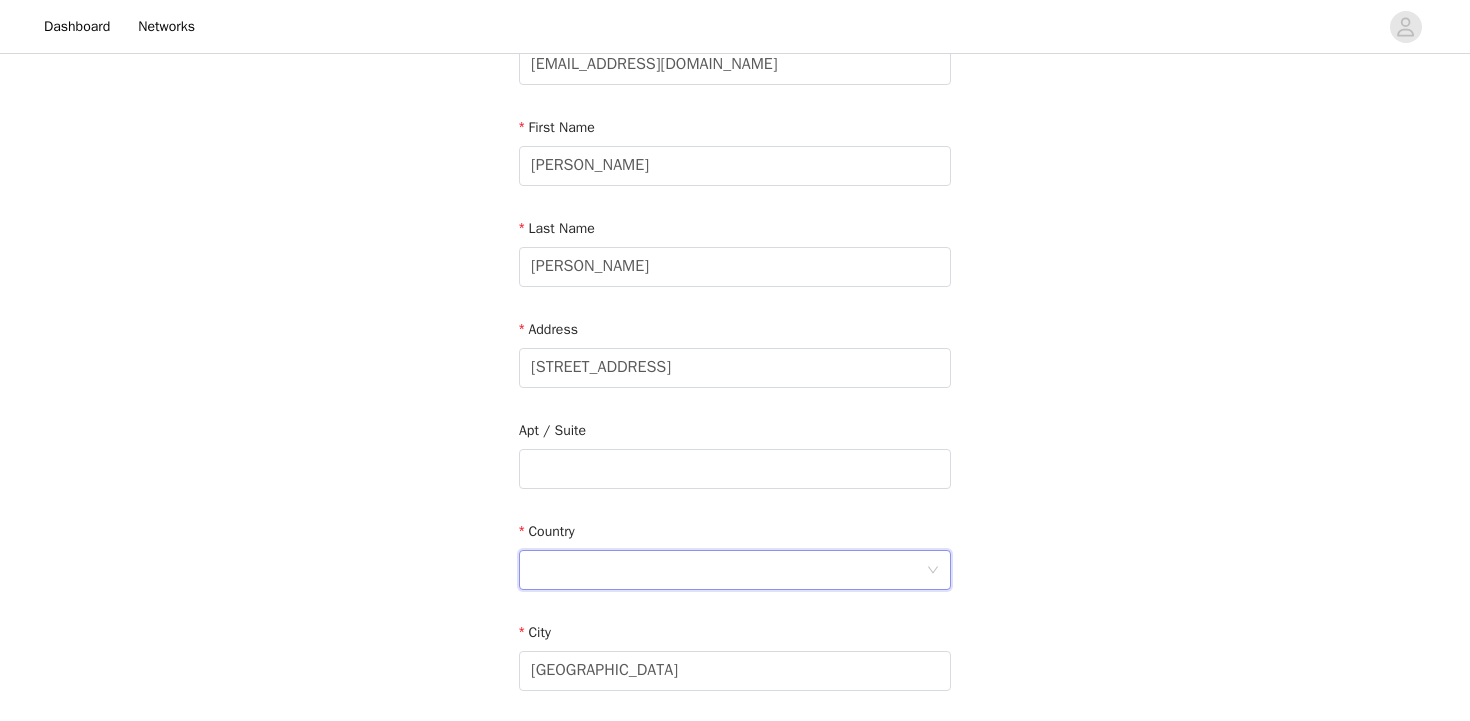 click at bounding box center (728, 570) 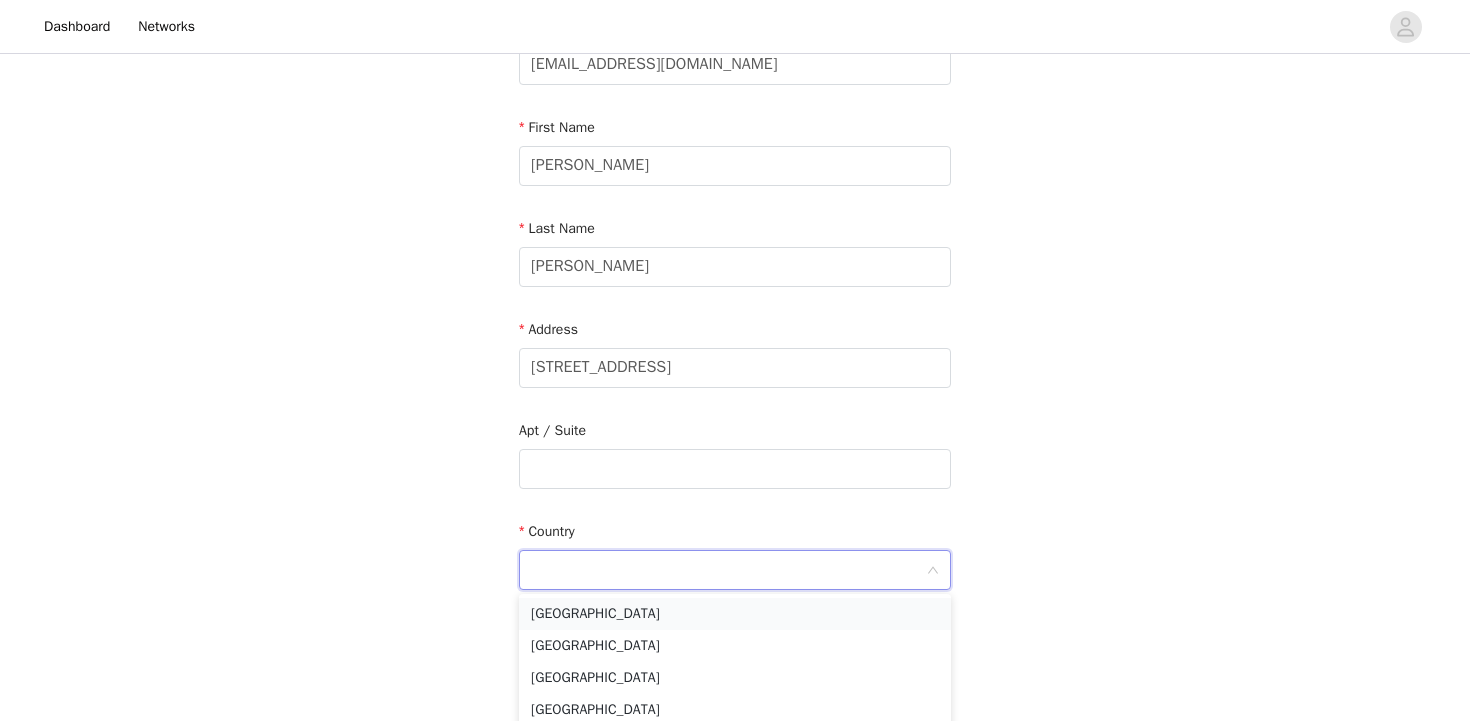 click on "[GEOGRAPHIC_DATA]" at bounding box center [735, 614] 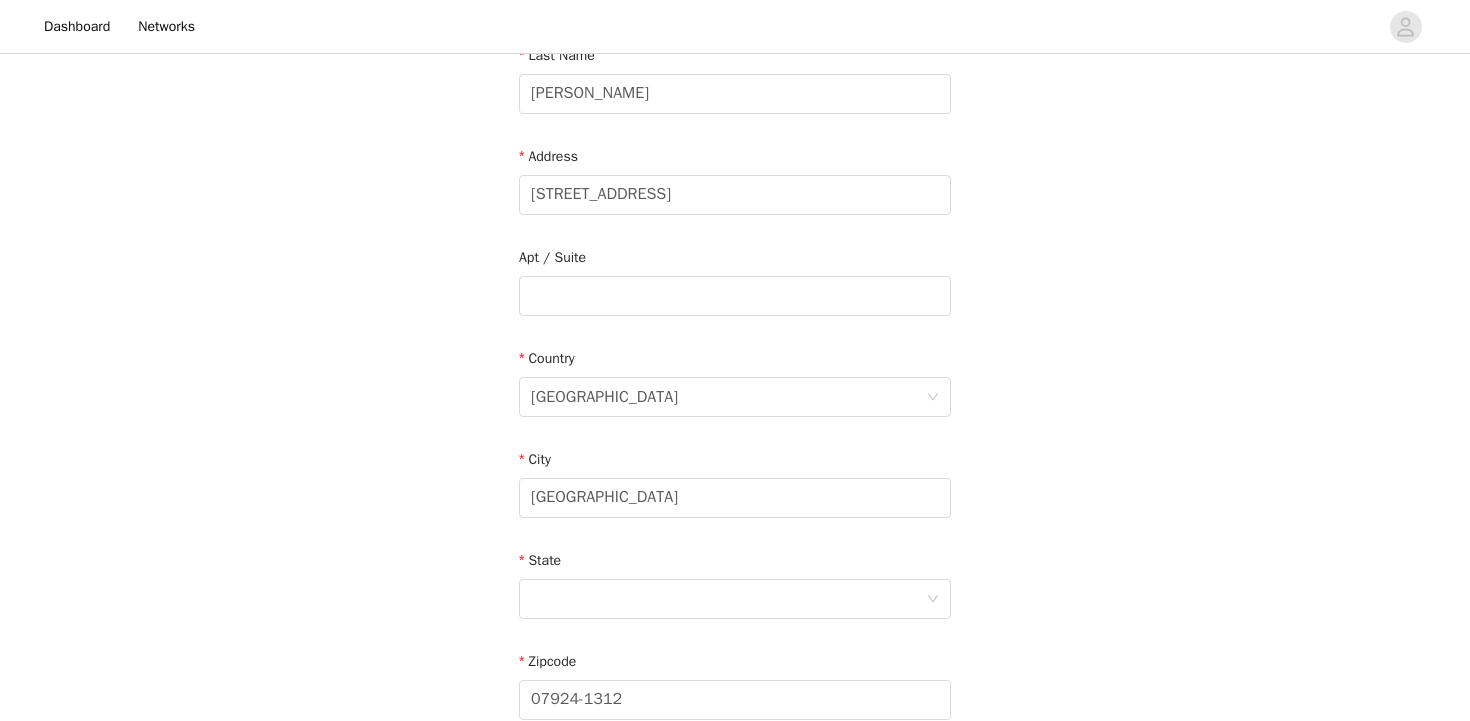 scroll, scrollTop: 354, scrollLeft: 0, axis: vertical 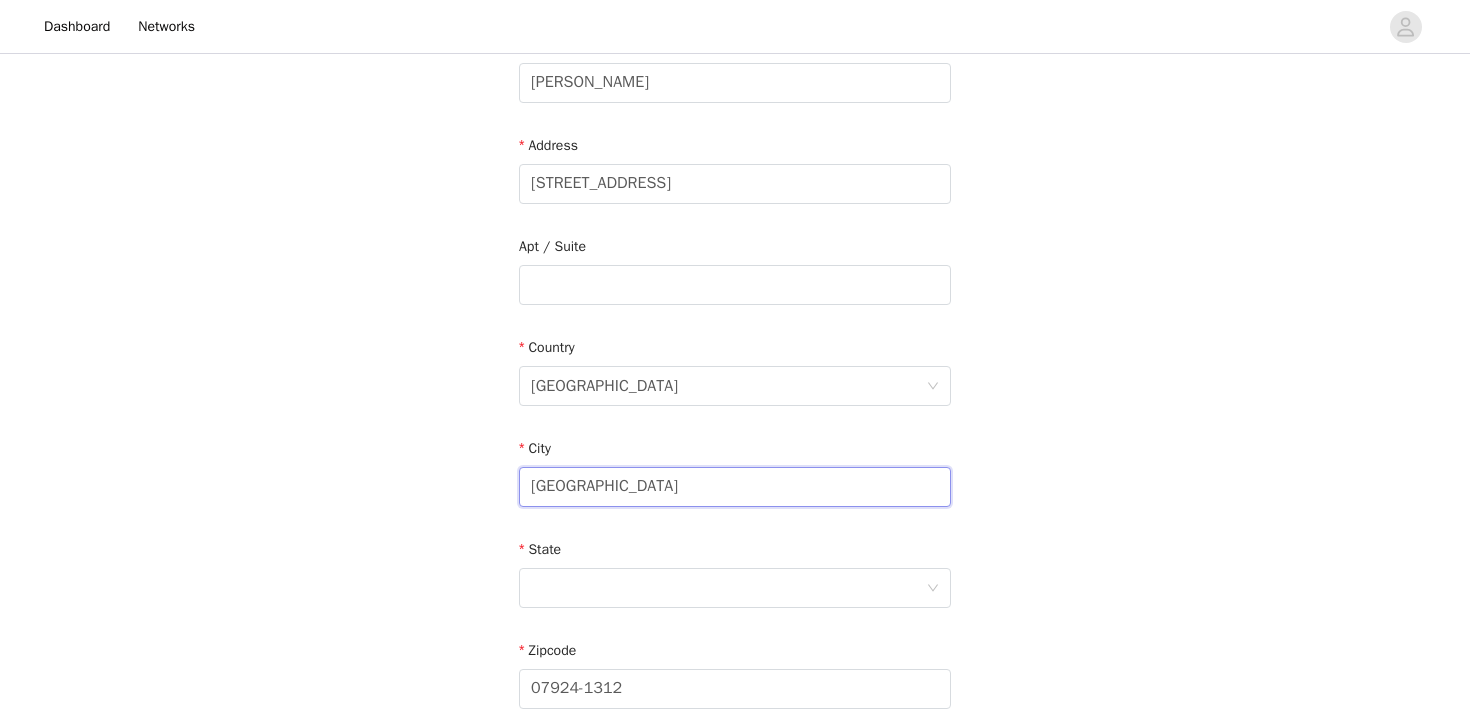 click on "[GEOGRAPHIC_DATA]" at bounding box center [735, 487] 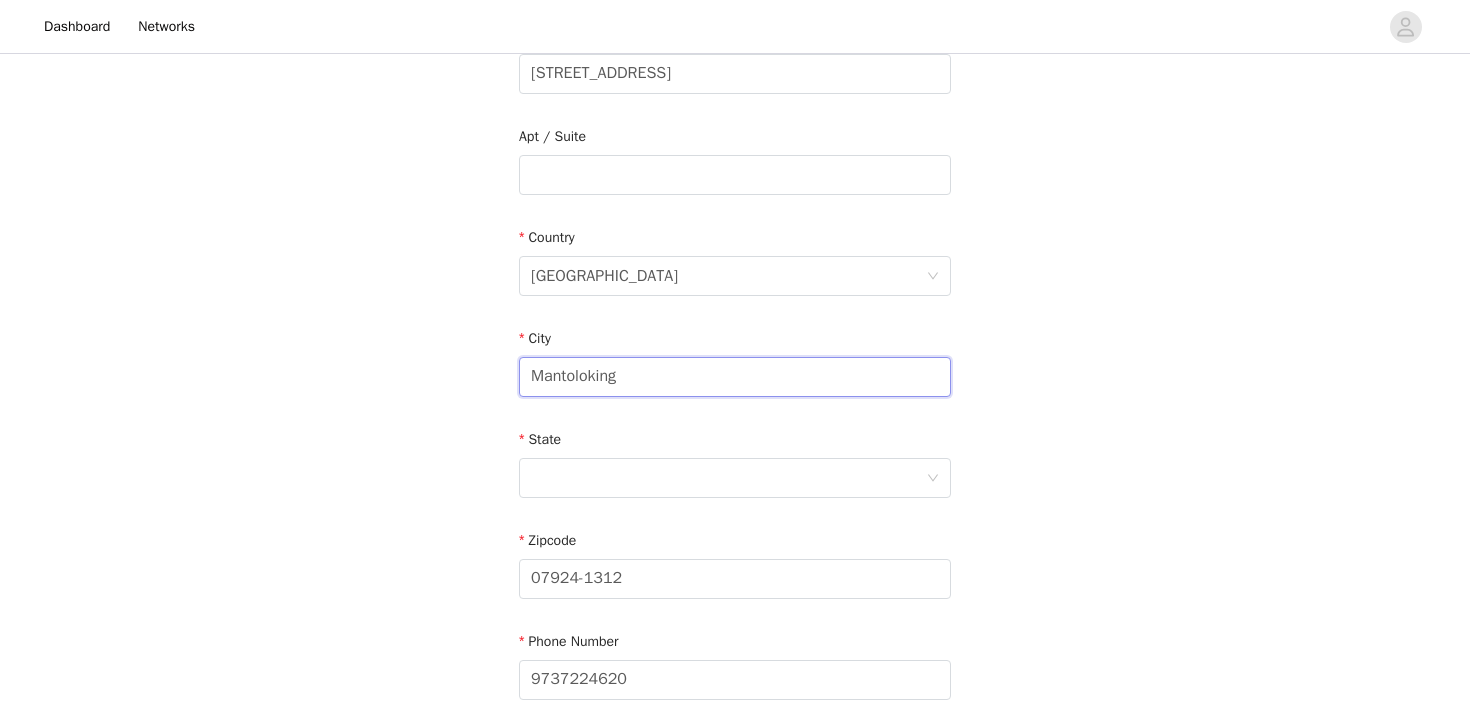 scroll, scrollTop: 471, scrollLeft: 0, axis: vertical 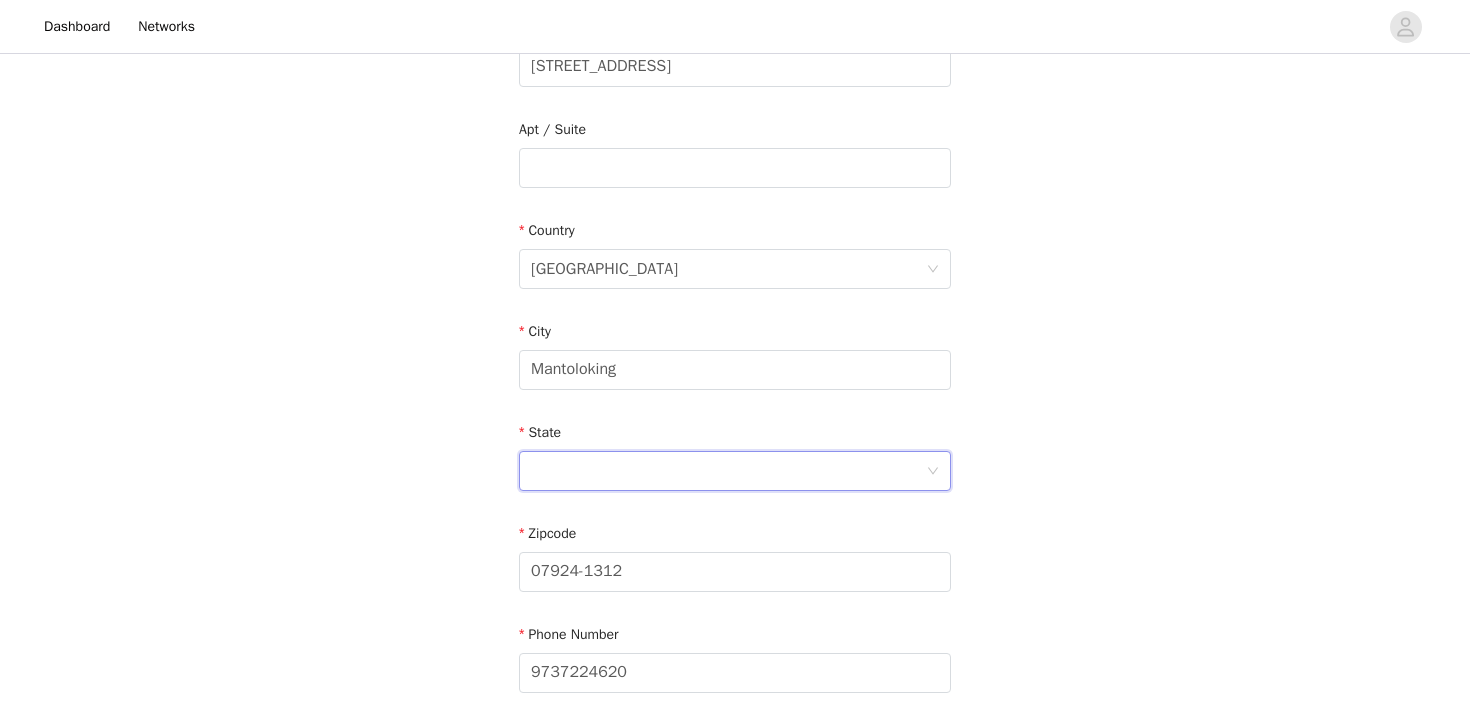 click at bounding box center [728, 471] 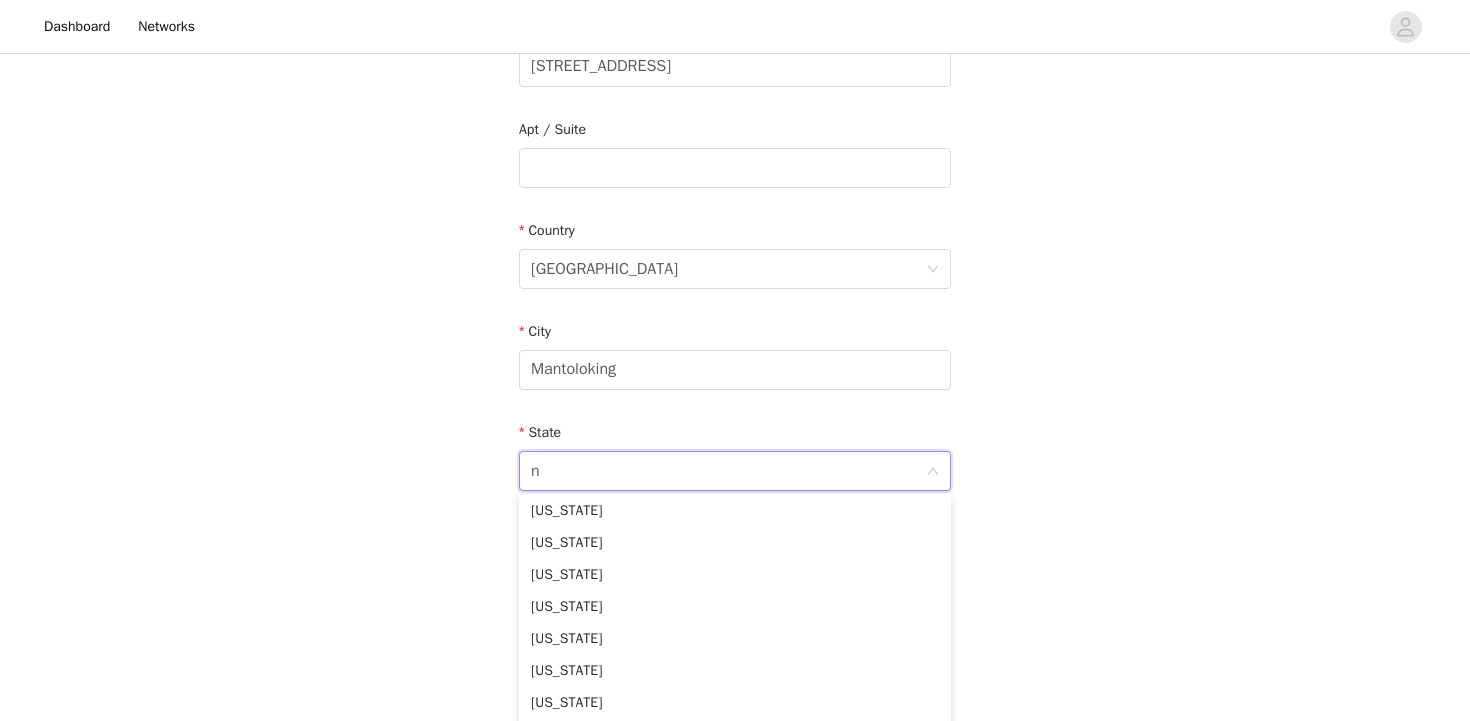 scroll, scrollTop: 4, scrollLeft: 0, axis: vertical 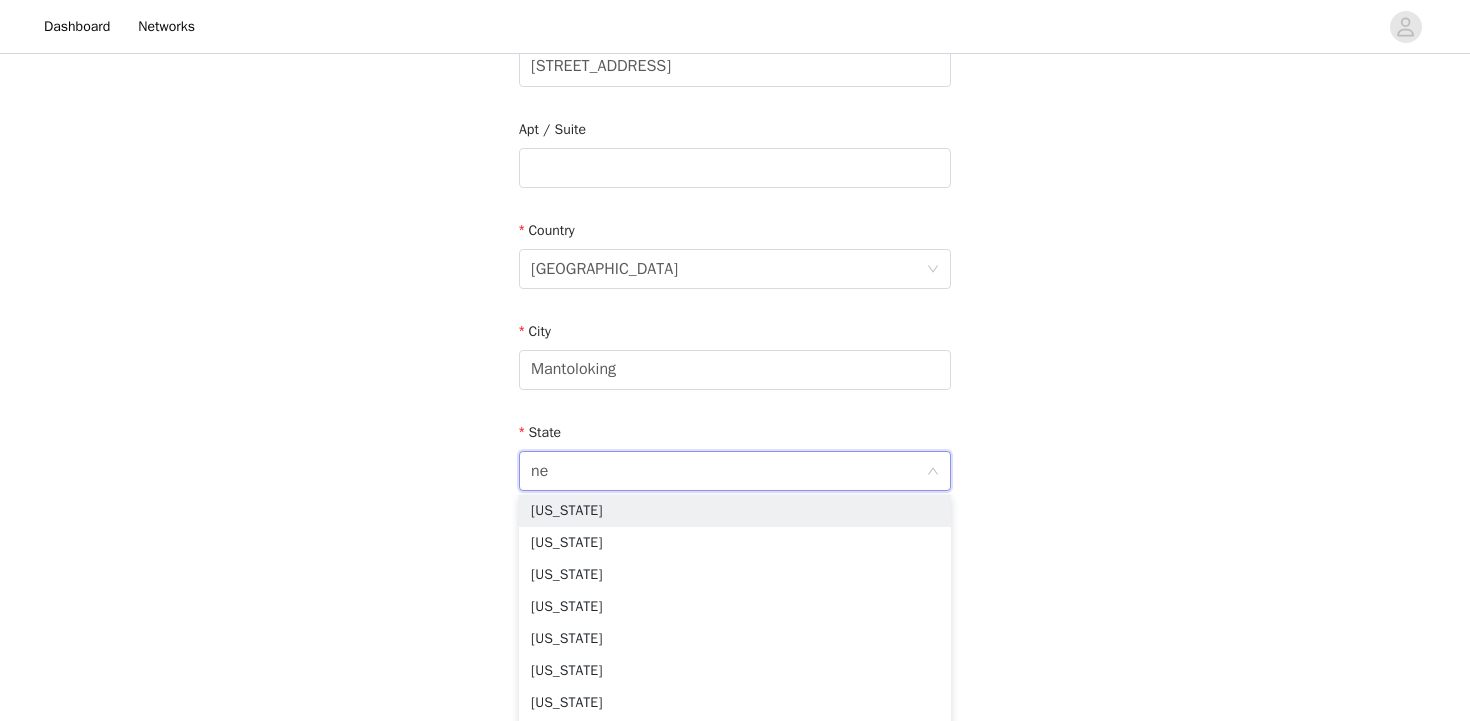 type on "new" 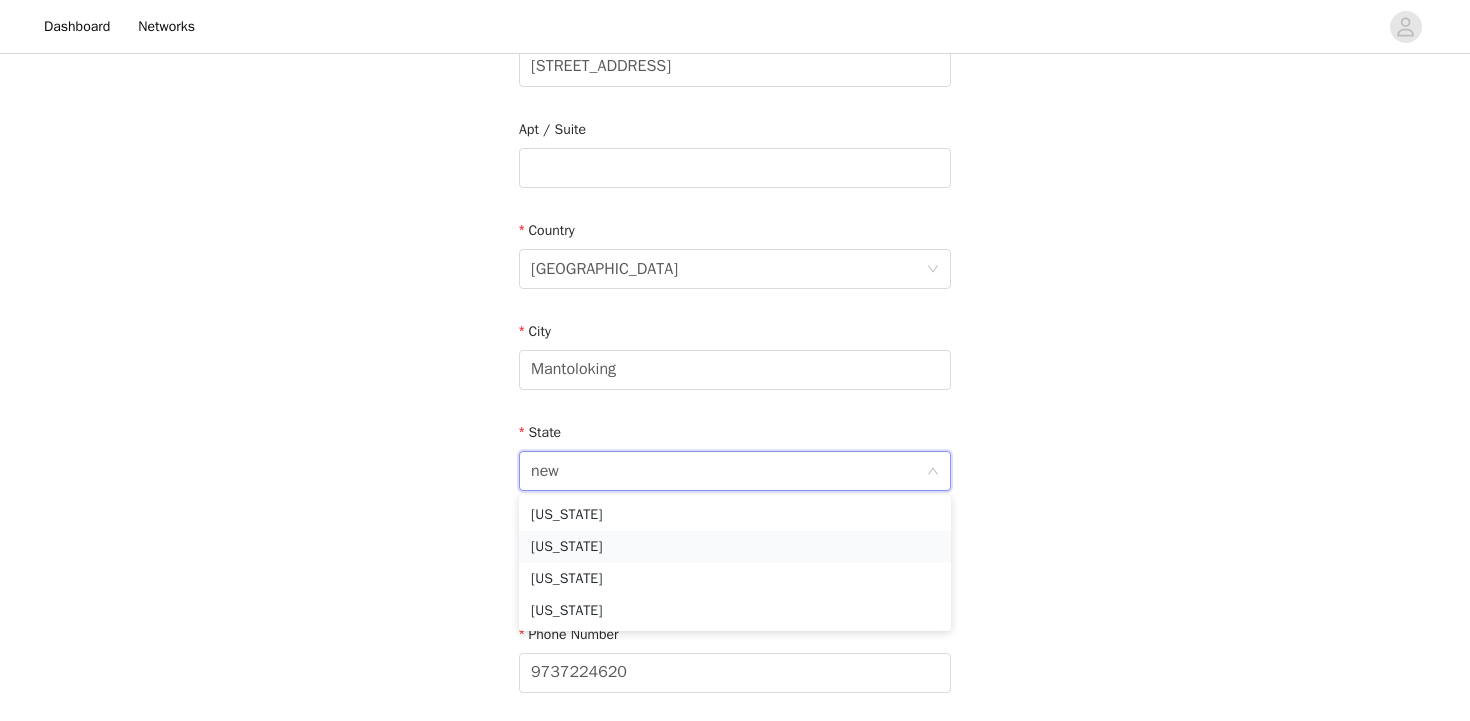 click on "[US_STATE]" at bounding box center [735, 547] 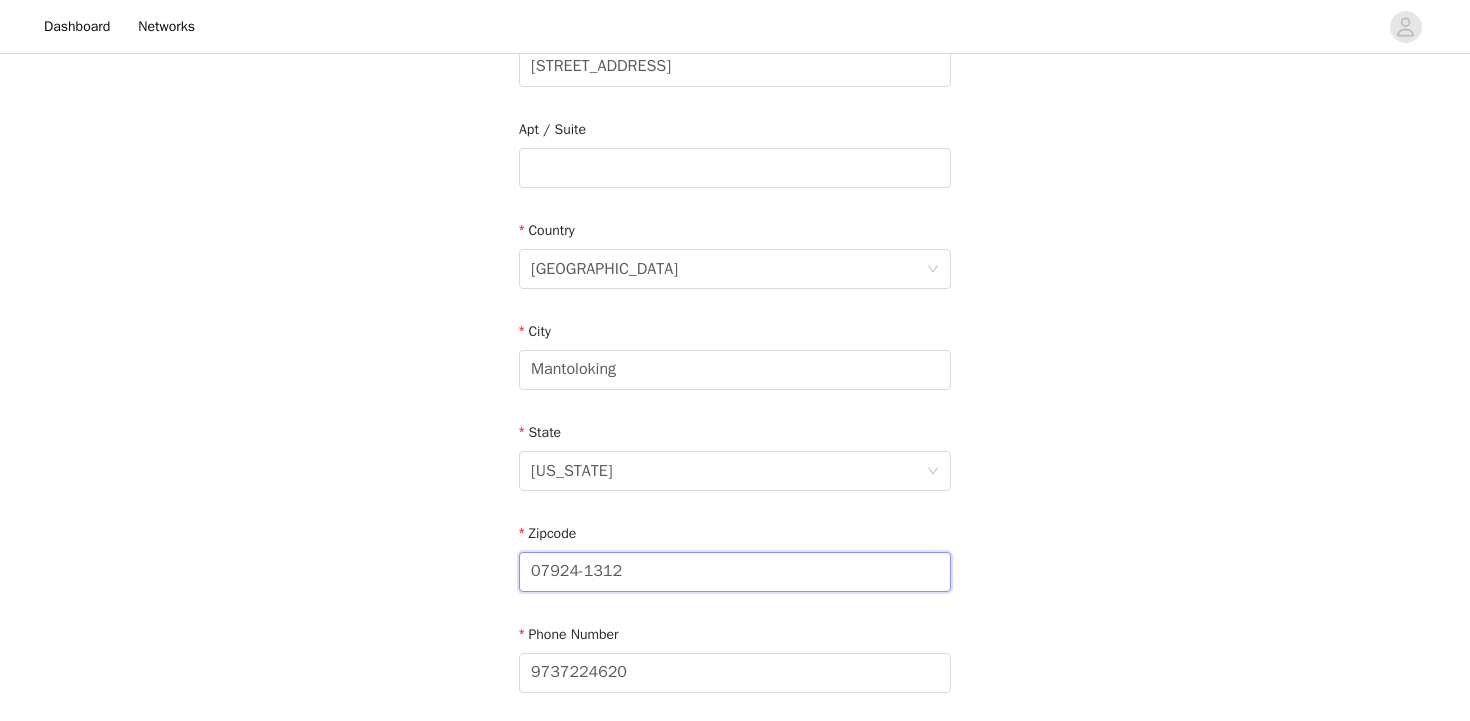 click on "07924-1312" at bounding box center [735, 572] 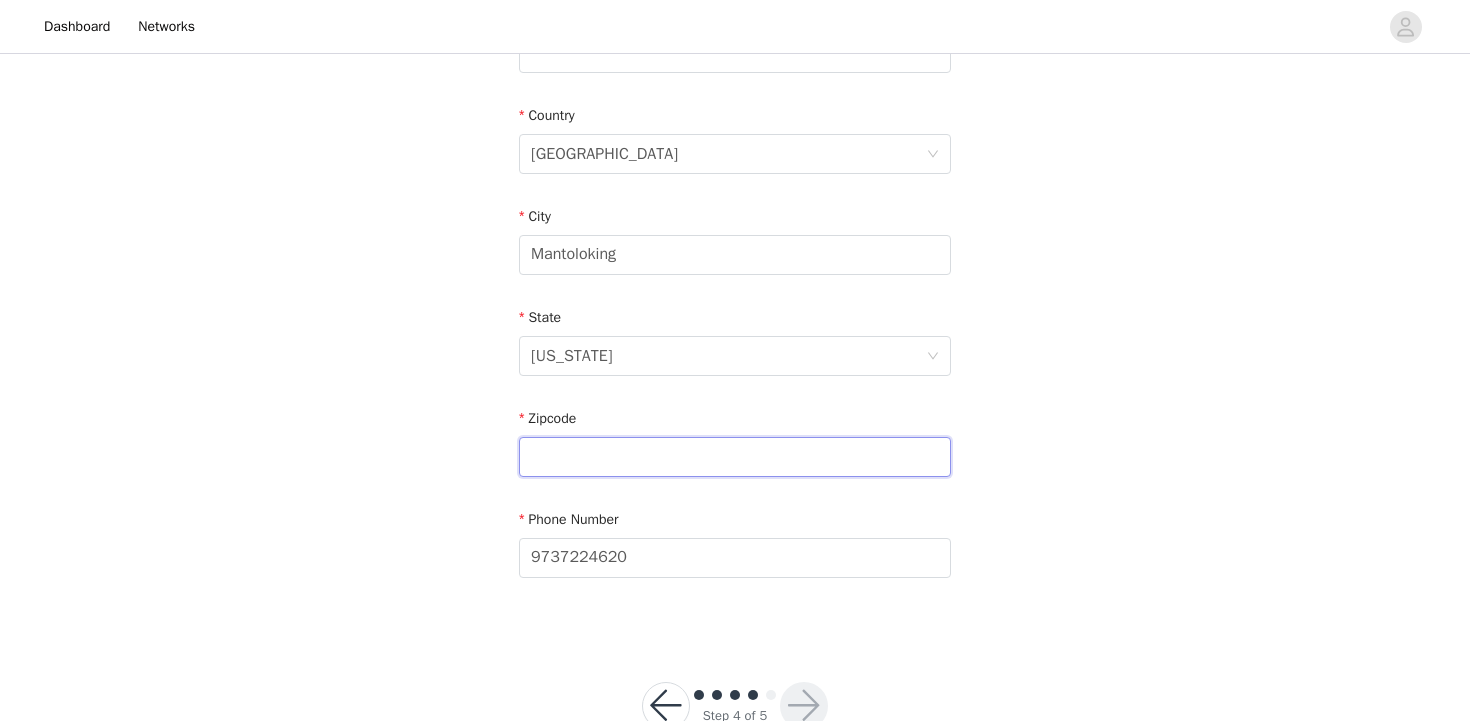 scroll, scrollTop: 642, scrollLeft: 0, axis: vertical 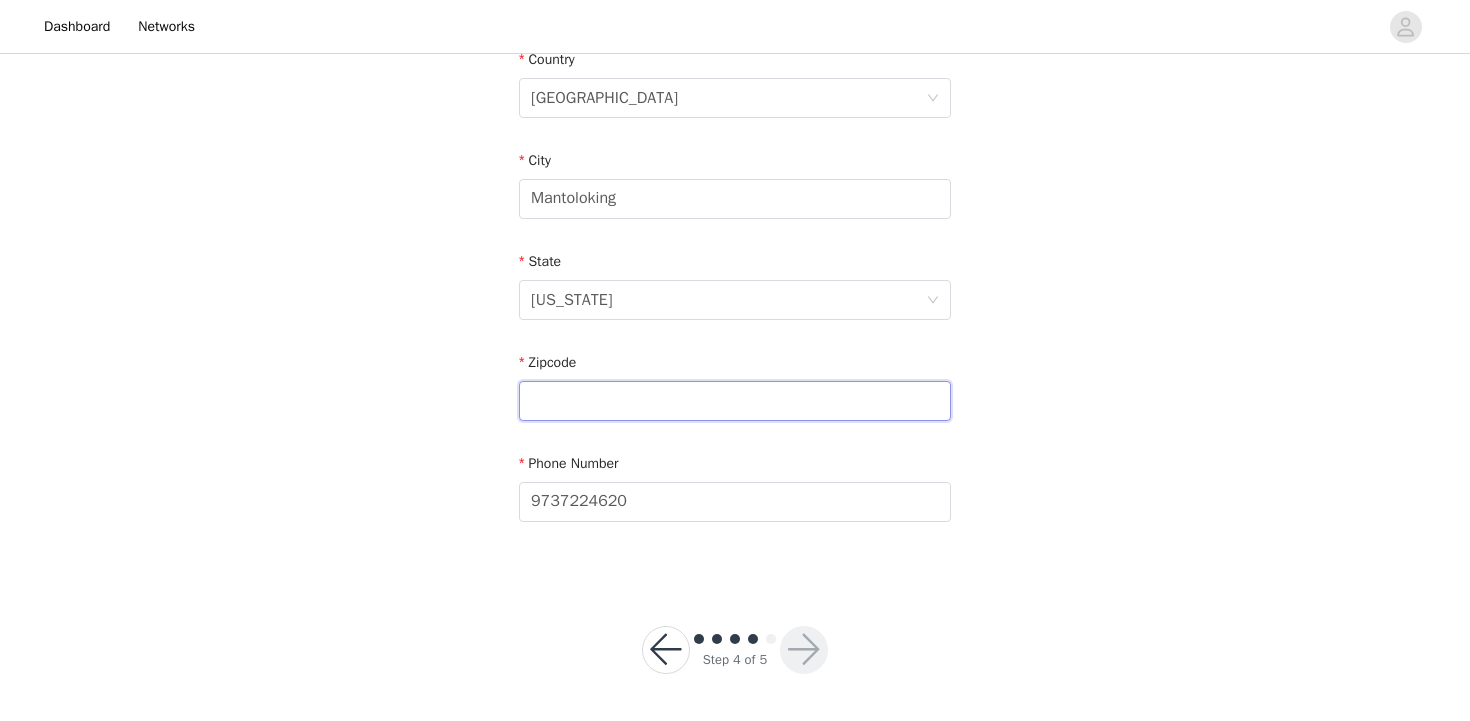 click at bounding box center [735, 401] 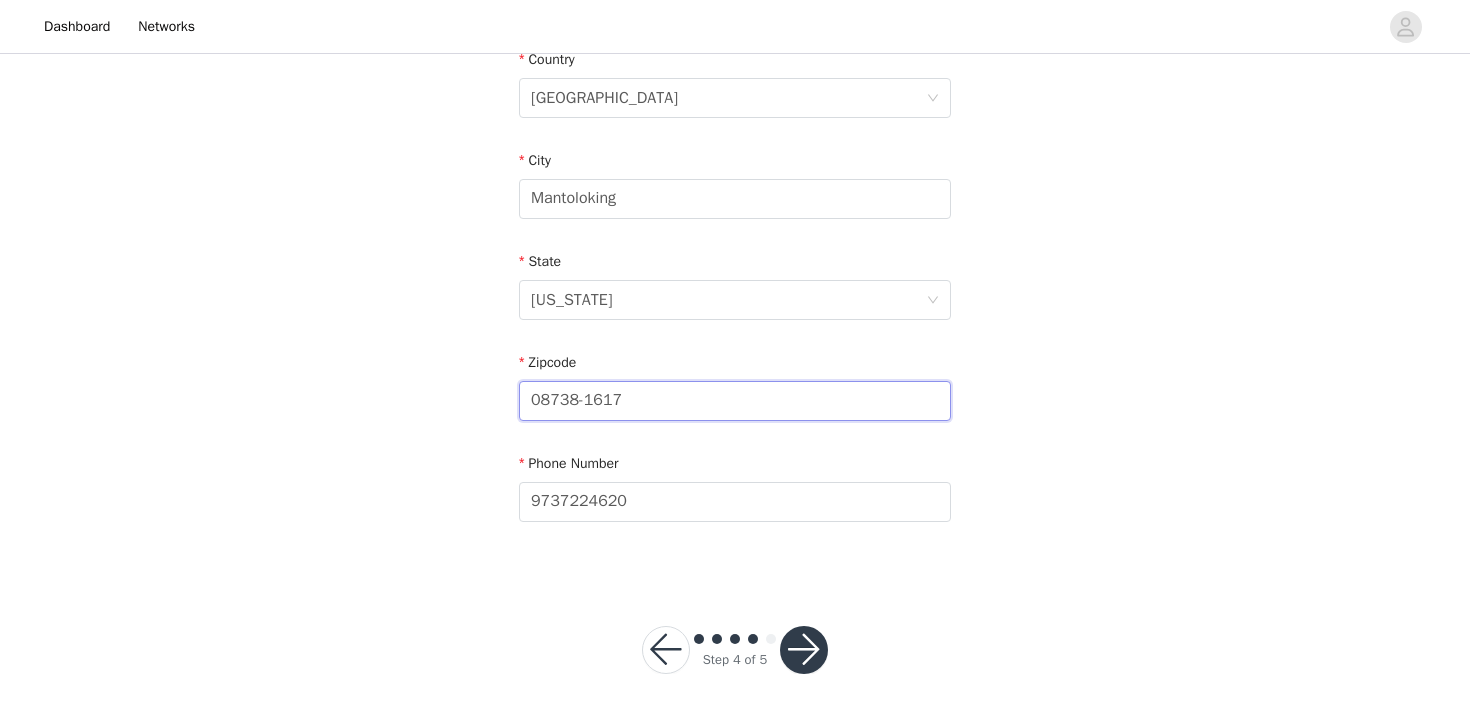 drag, startPoint x: 580, startPoint y: 403, endPoint x: 642, endPoint y: 403, distance: 62 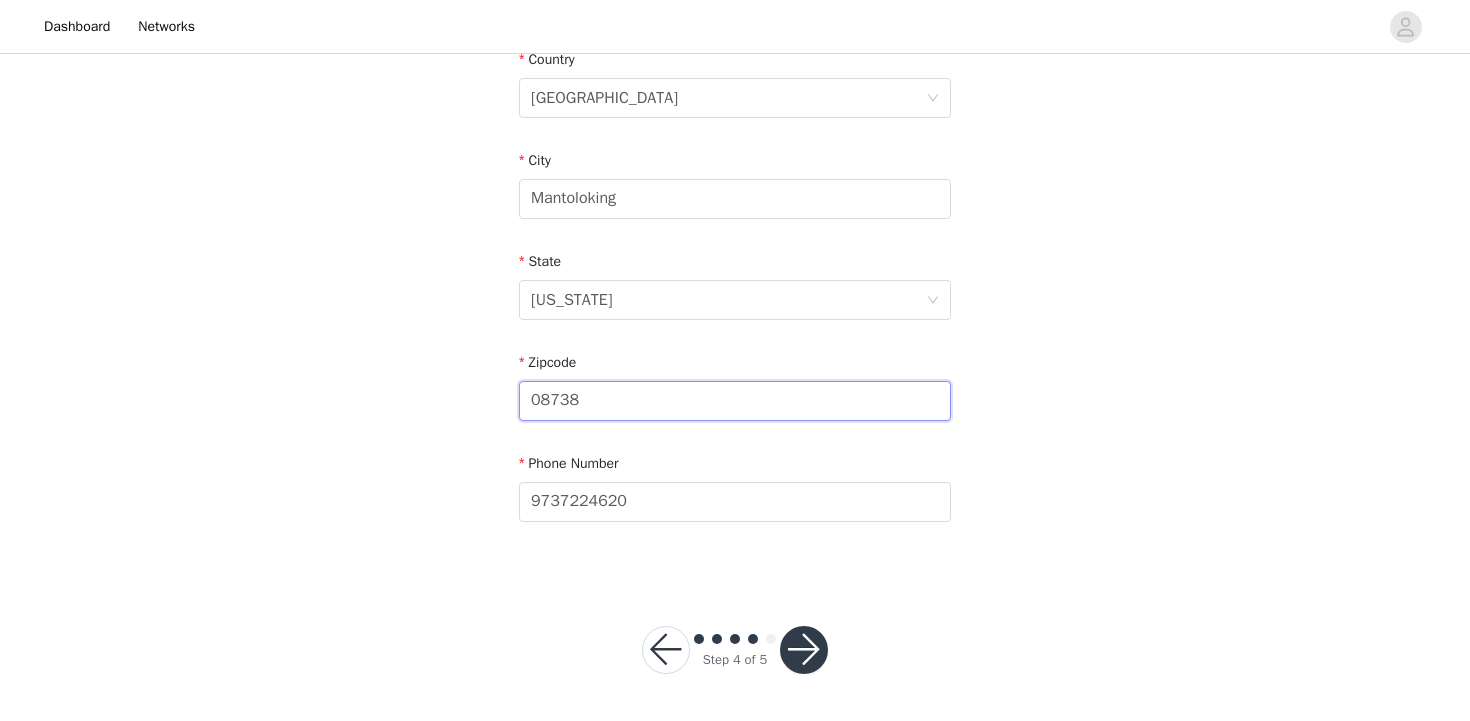 type on "08738" 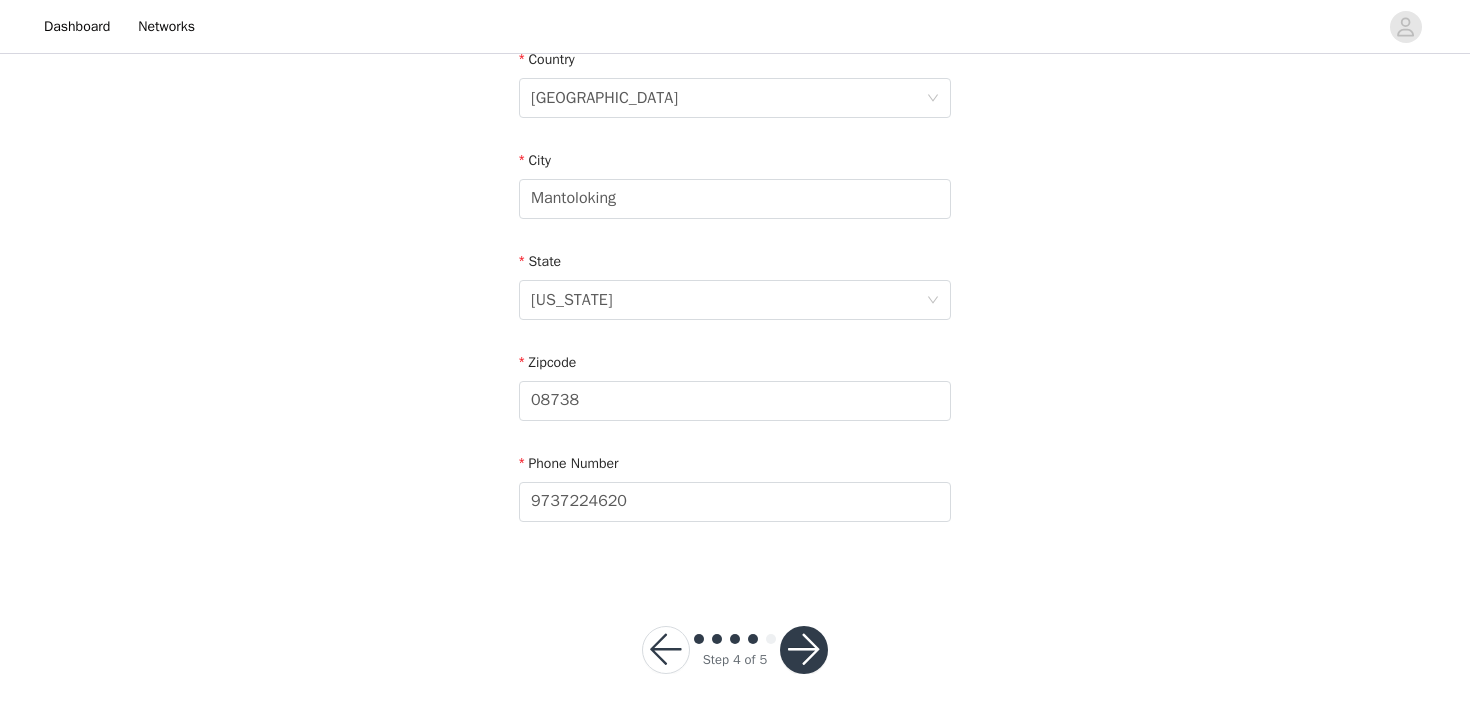 click on "STEP 4 OF 5
Shipping Information
Email [EMAIL_ADDRESS][DOMAIN_NAME]   First Name [PERSON_NAME]   Last Name [PERSON_NAME]   Address [STREET_ADDRESS][GEOGRAPHIC_DATA] Mantoloking   State
[US_STATE]
Zipcode 08738   Phone Number [PHONE_NUMBER]" at bounding box center [735, -3] 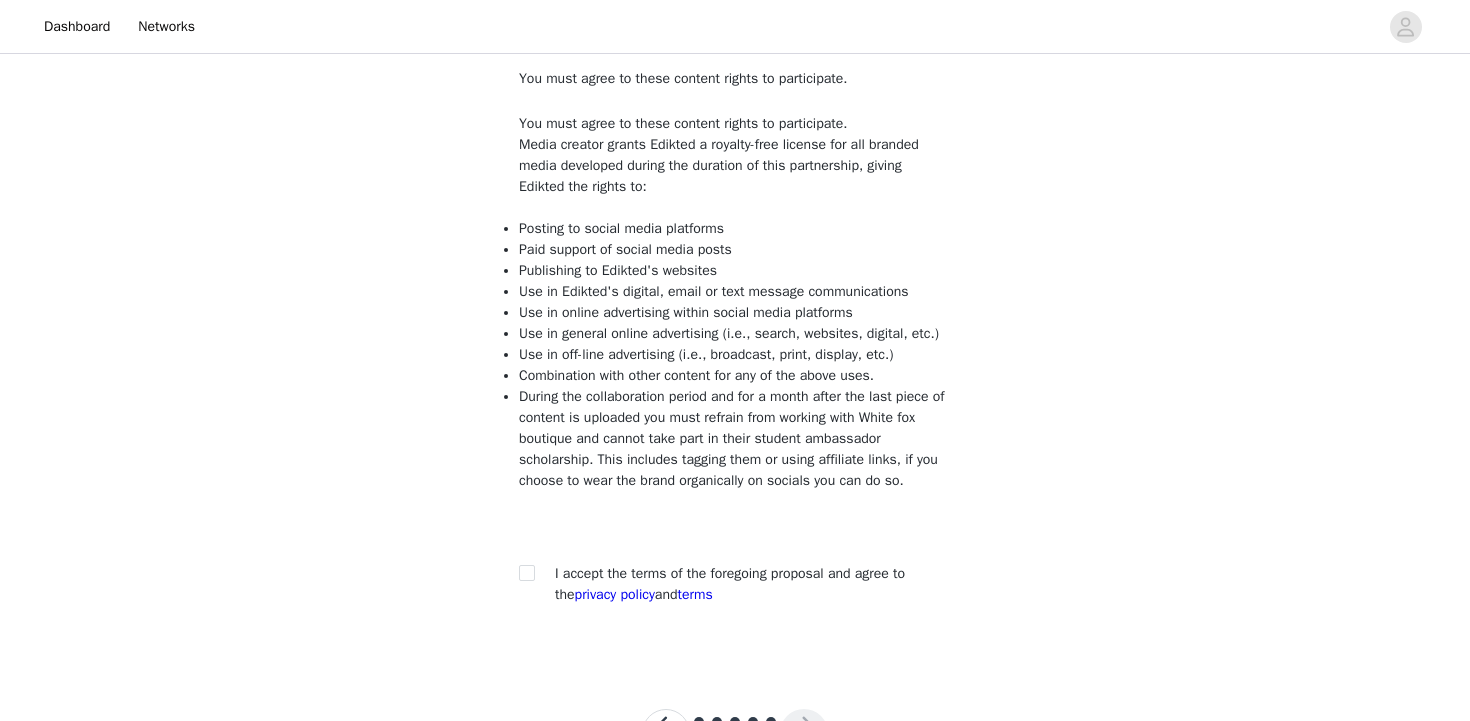 scroll, scrollTop: 123, scrollLeft: 0, axis: vertical 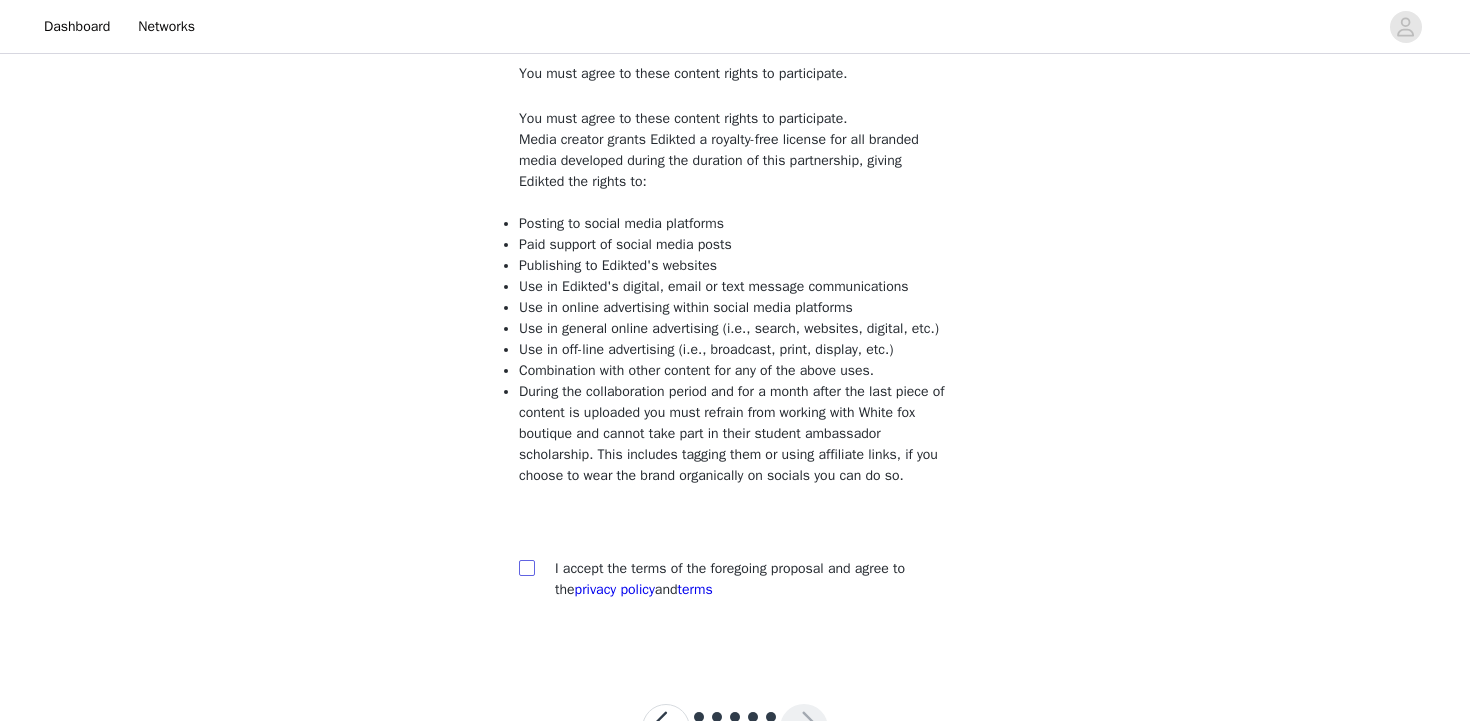 click at bounding box center (527, 568) 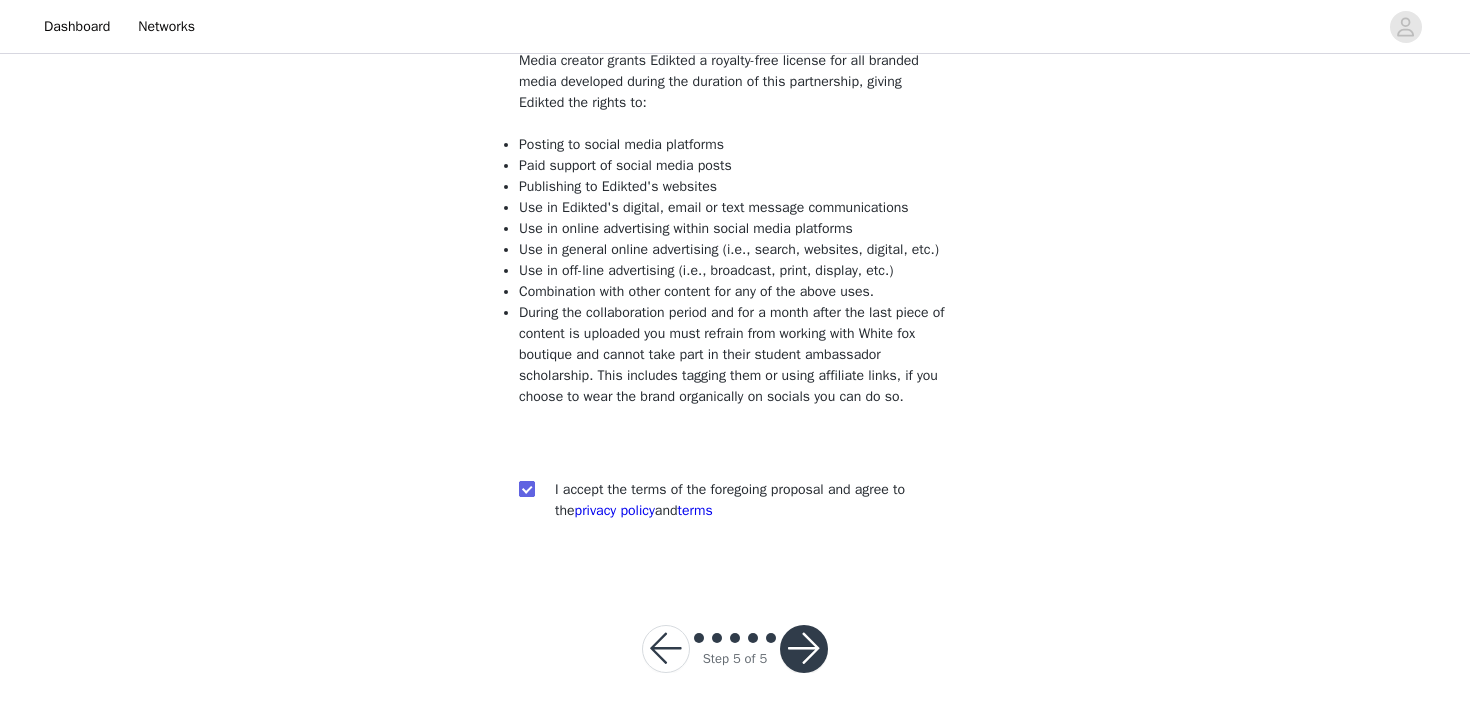 scroll, scrollTop: 243, scrollLeft: 0, axis: vertical 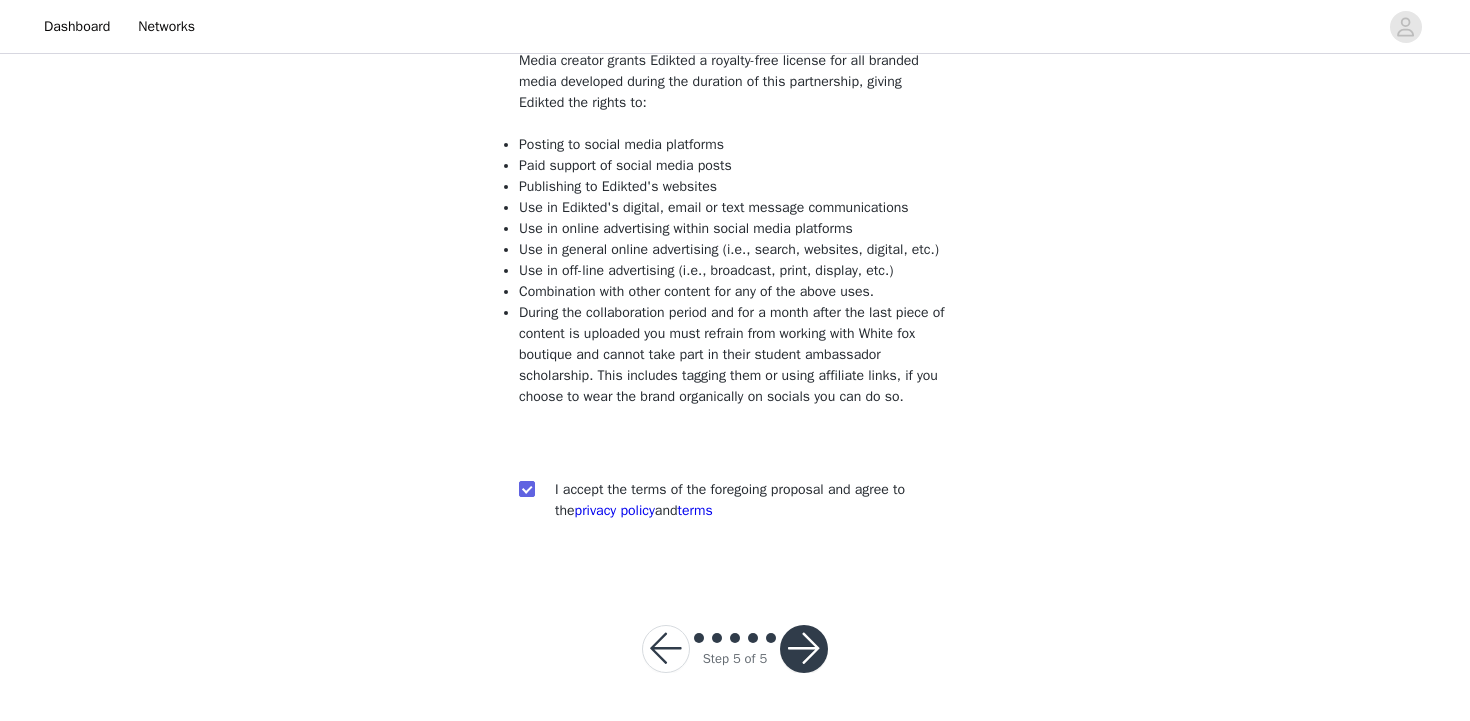 click at bounding box center [804, 649] 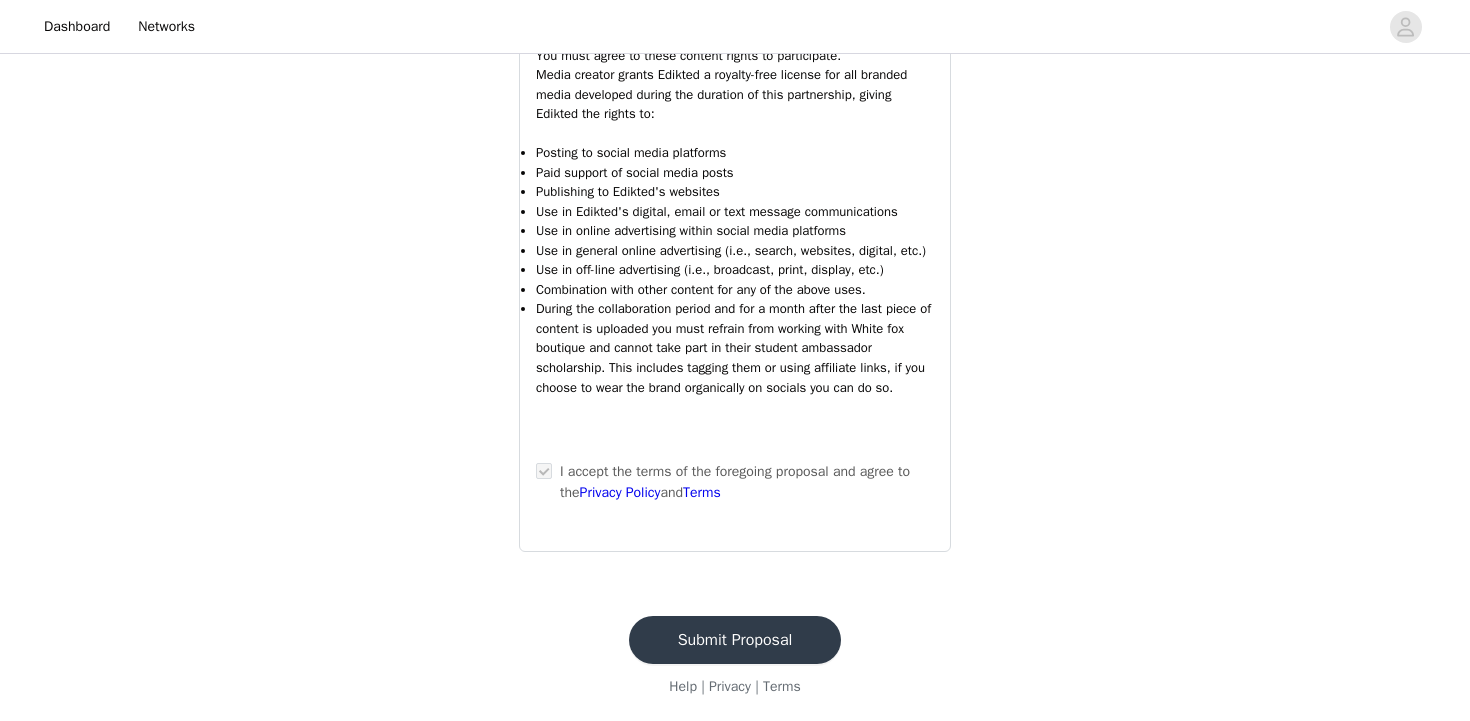scroll, scrollTop: 1988, scrollLeft: 0, axis: vertical 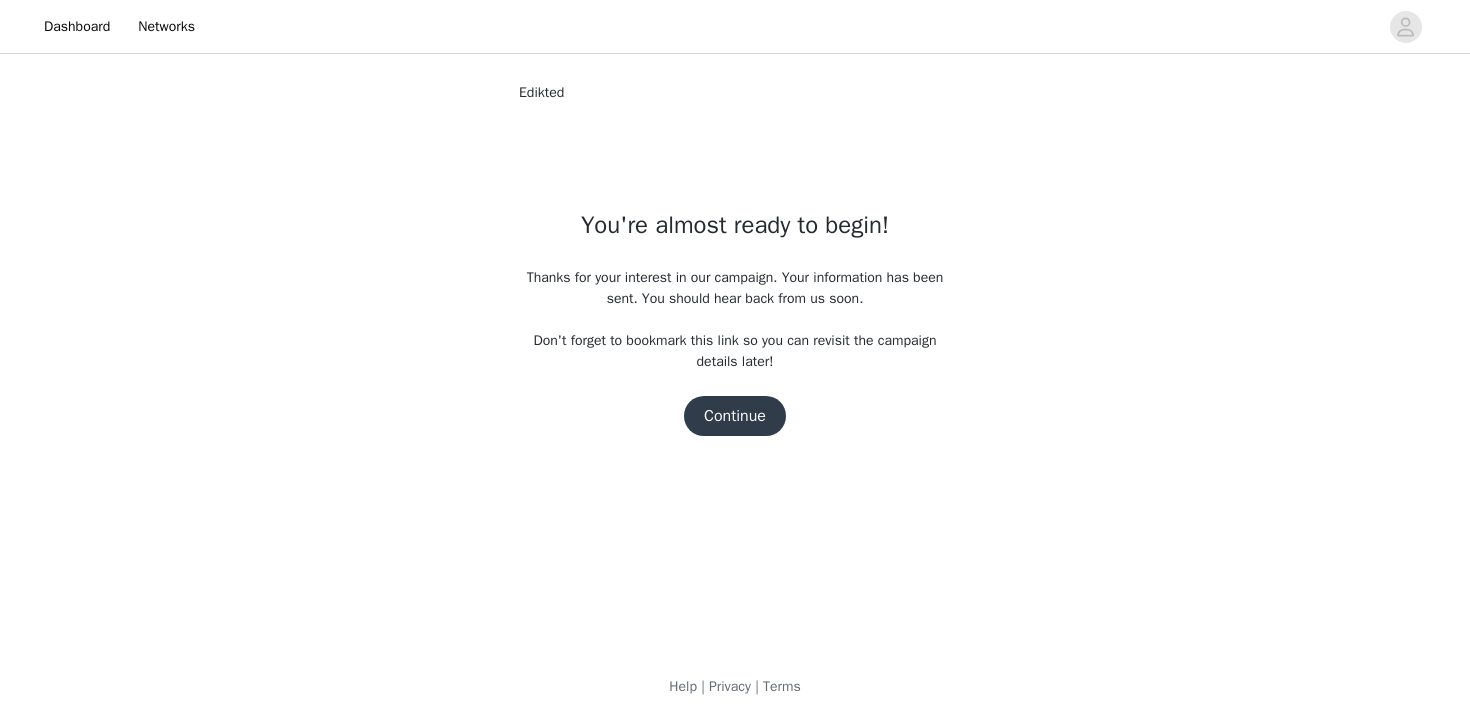 click on "Continue" at bounding box center [735, 416] 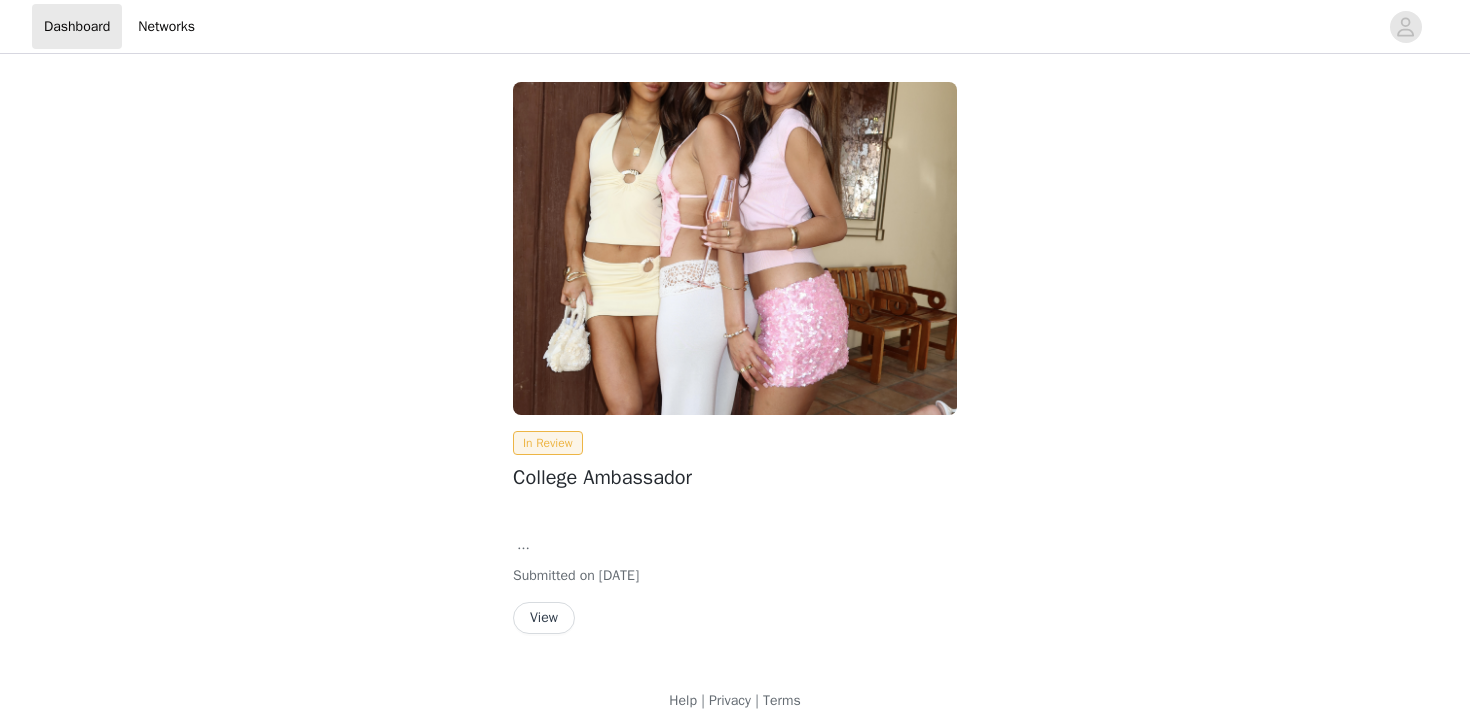scroll, scrollTop: 0, scrollLeft: 0, axis: both 